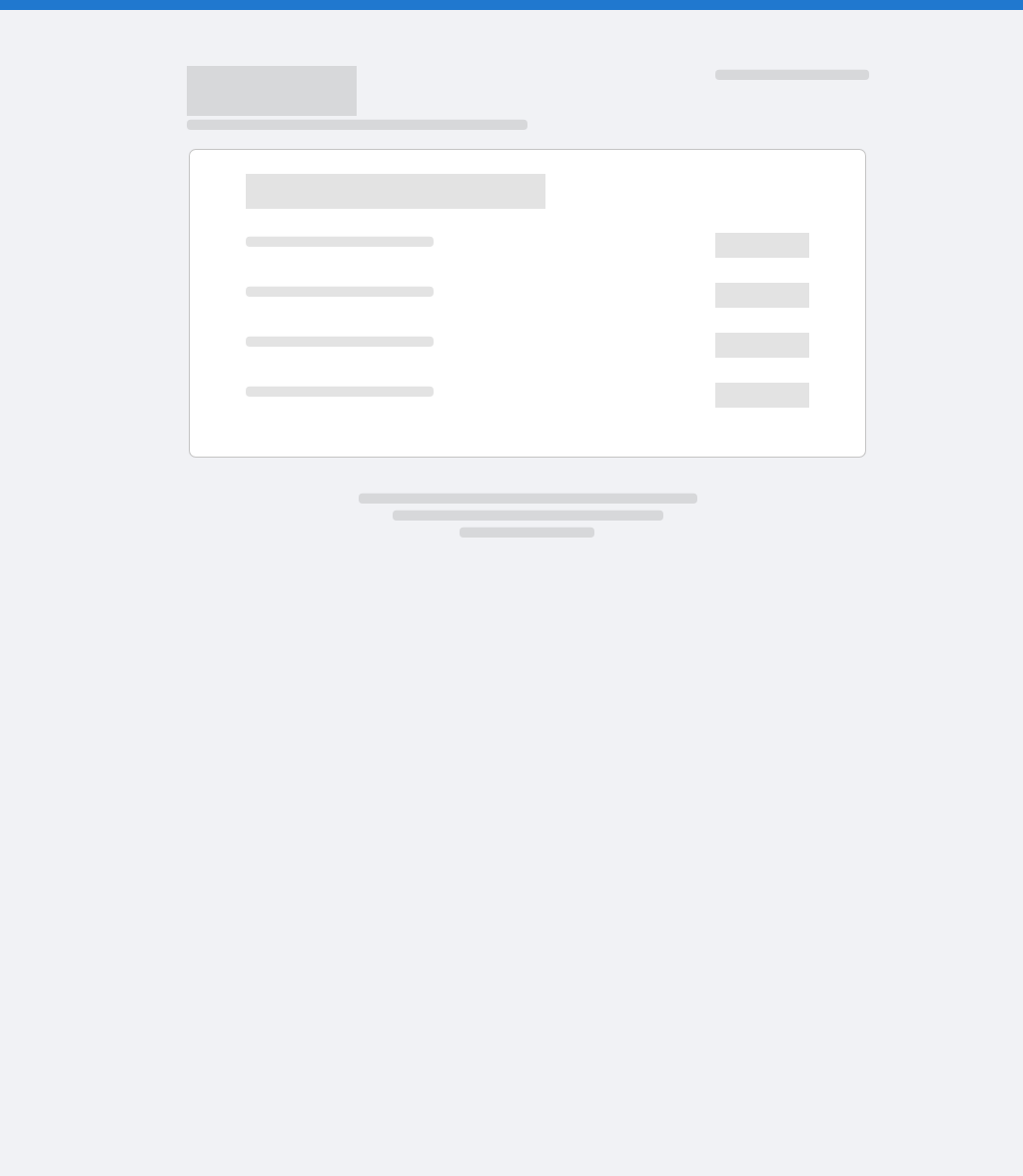 scroll, scrollTop: 0, scrollLeft: 0, axis: both 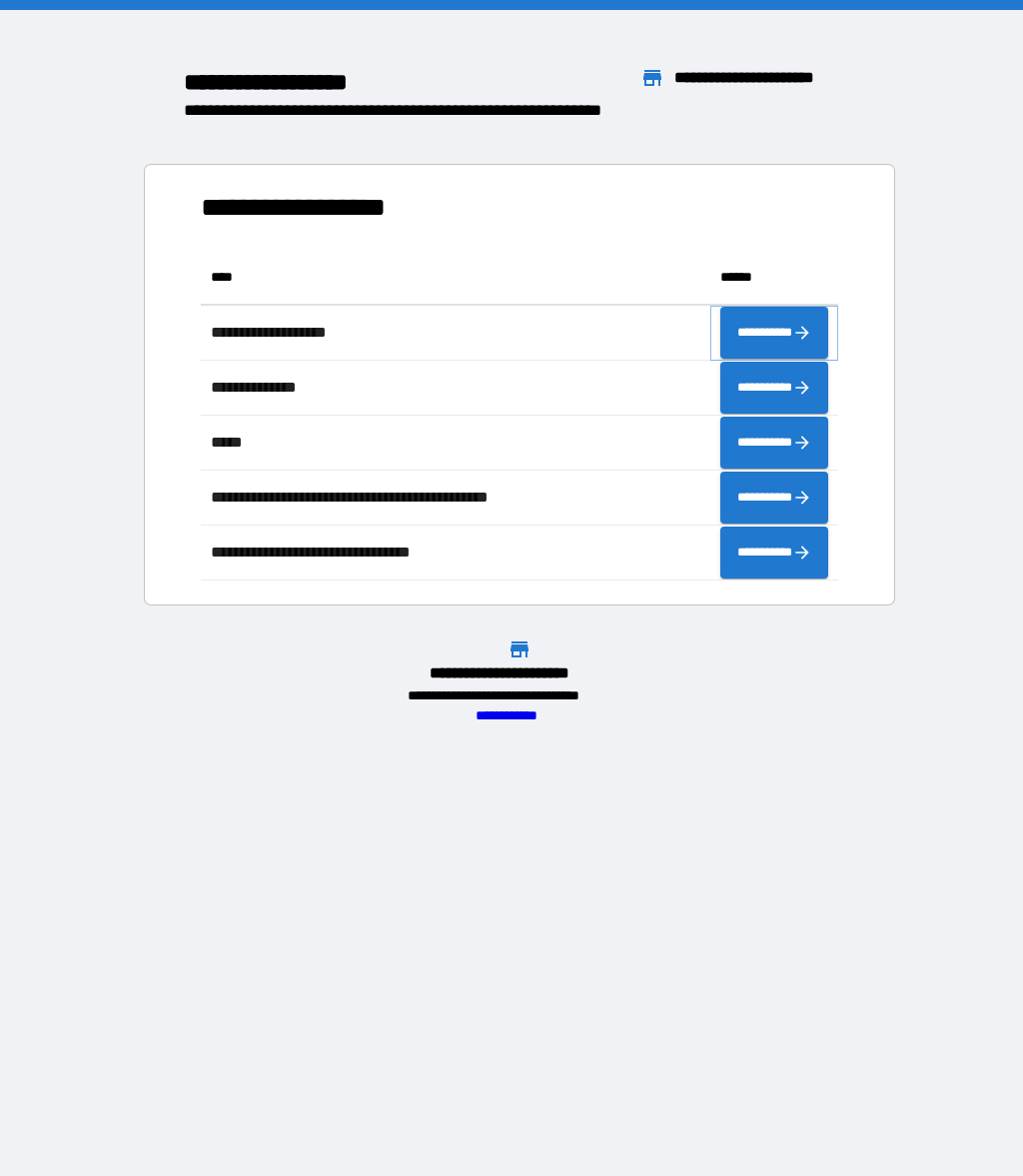click on "**********" at bounding box center [774, 333] 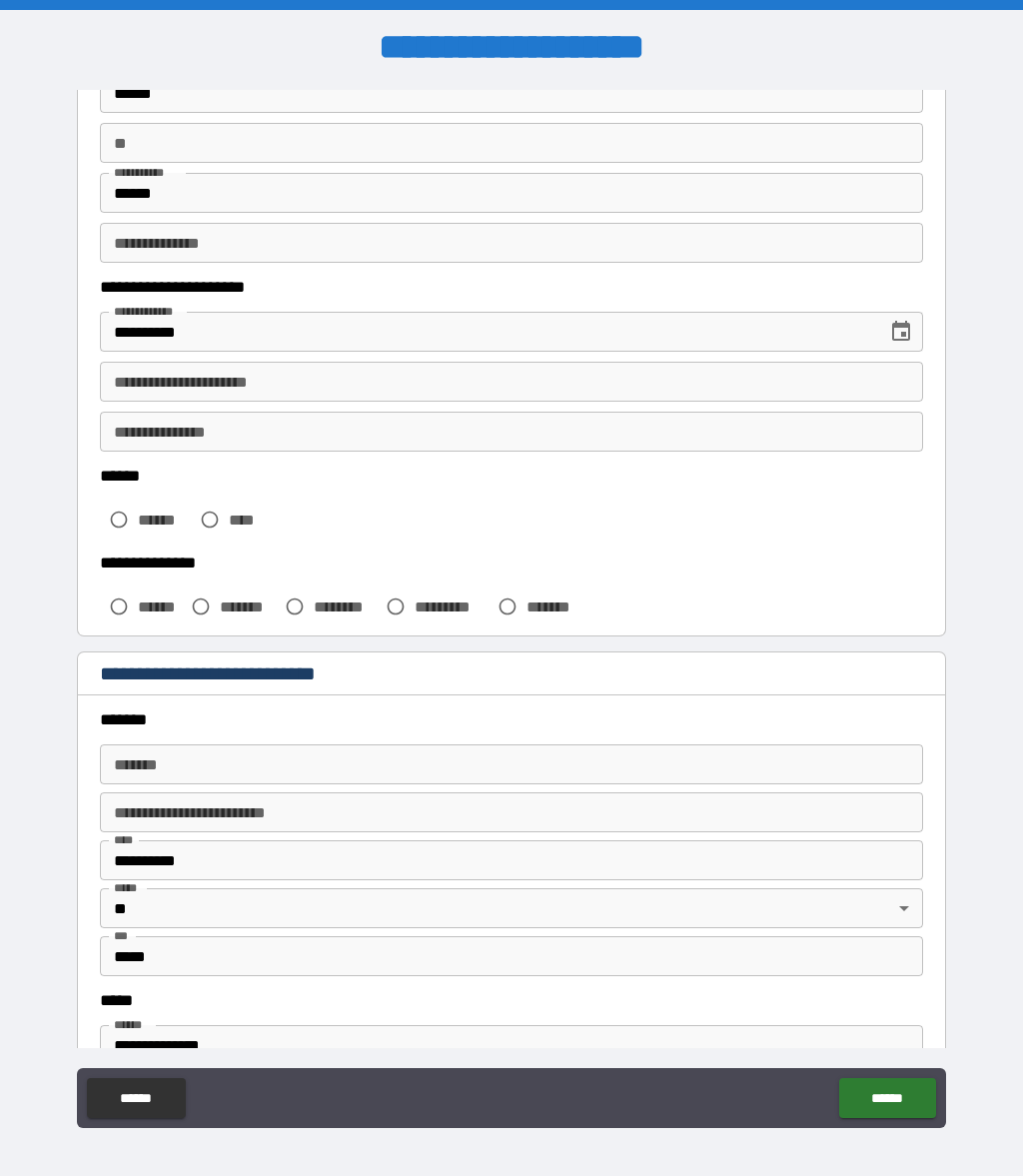 scroll, scrollTop: 166, scrollLeft: 0, axis: vertical 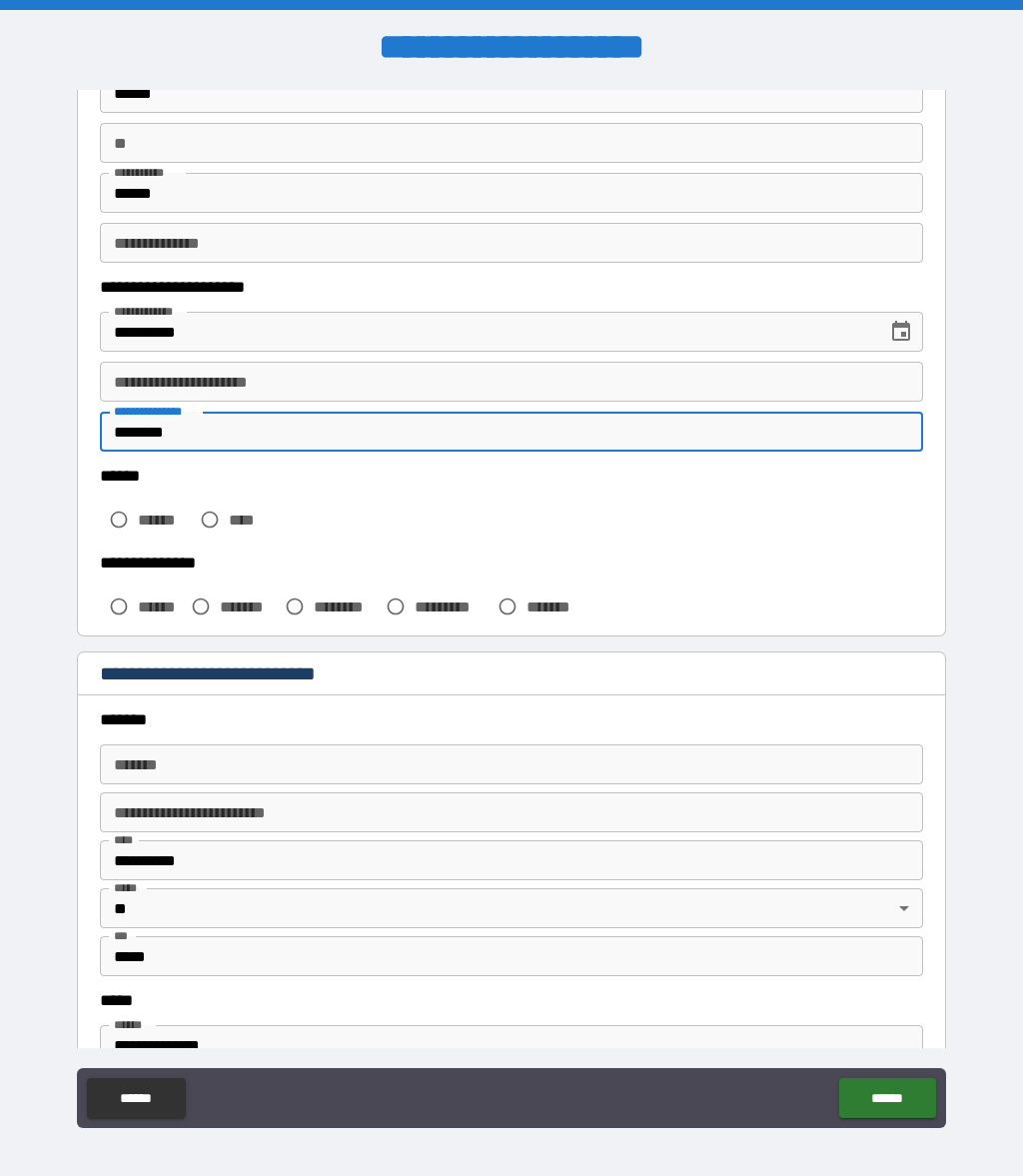 type on "********" 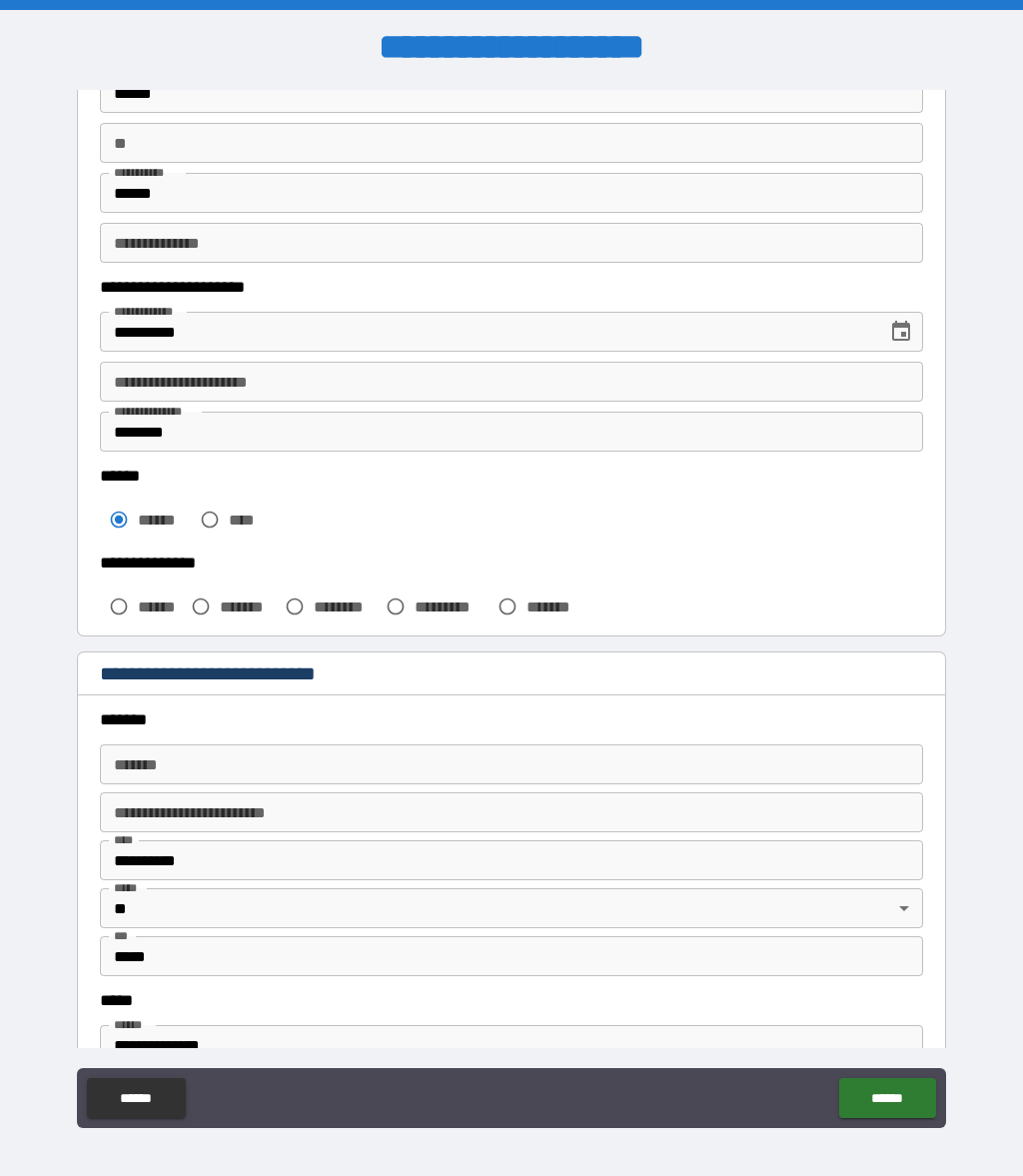scroll, scrollTop: 0, scrollLeft: 0, axis: both 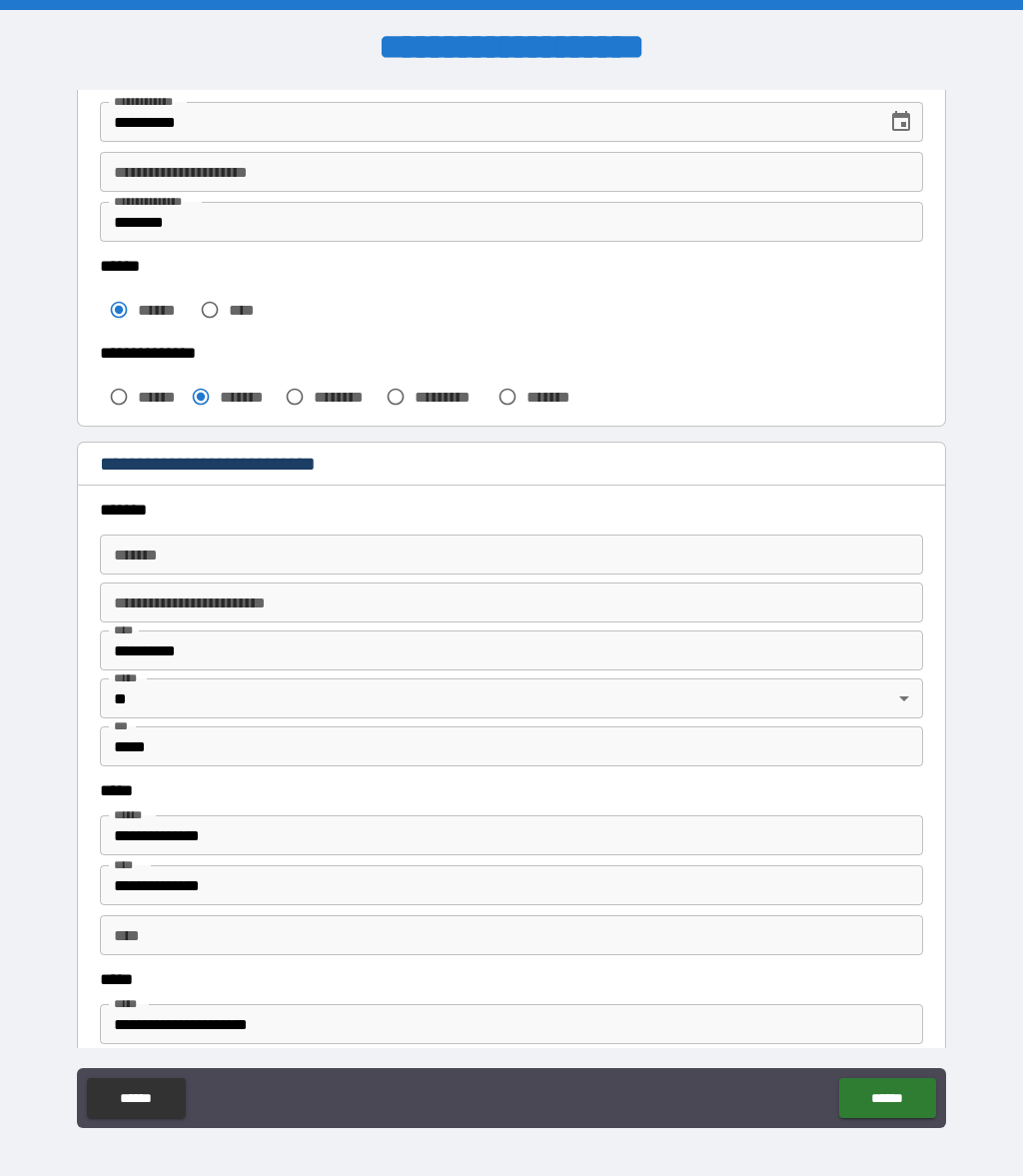 click on "*******" at bounding box center [512, 555] 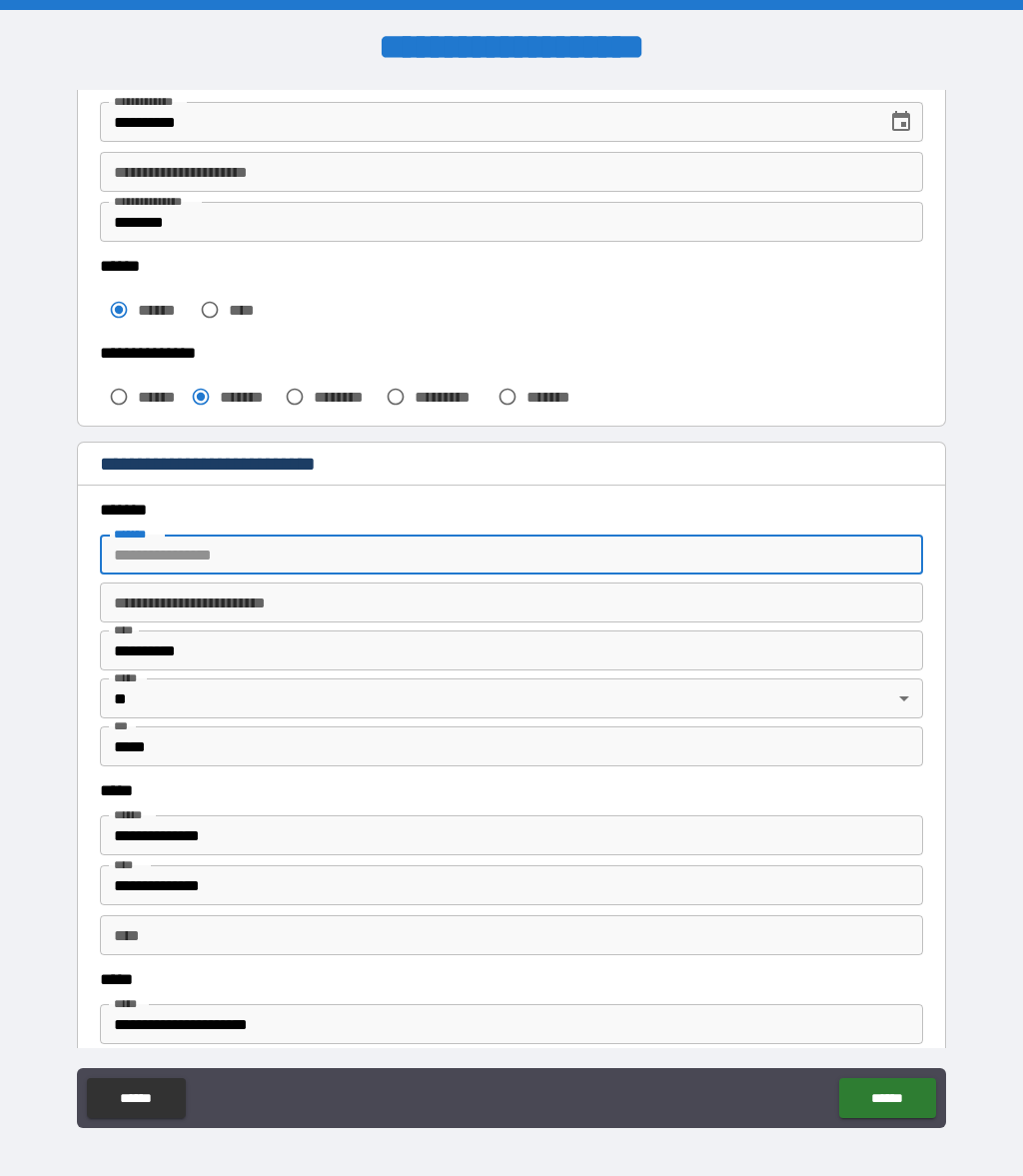 scroll, scrollTop: 158, scrollLeft: 0, axis: vertical 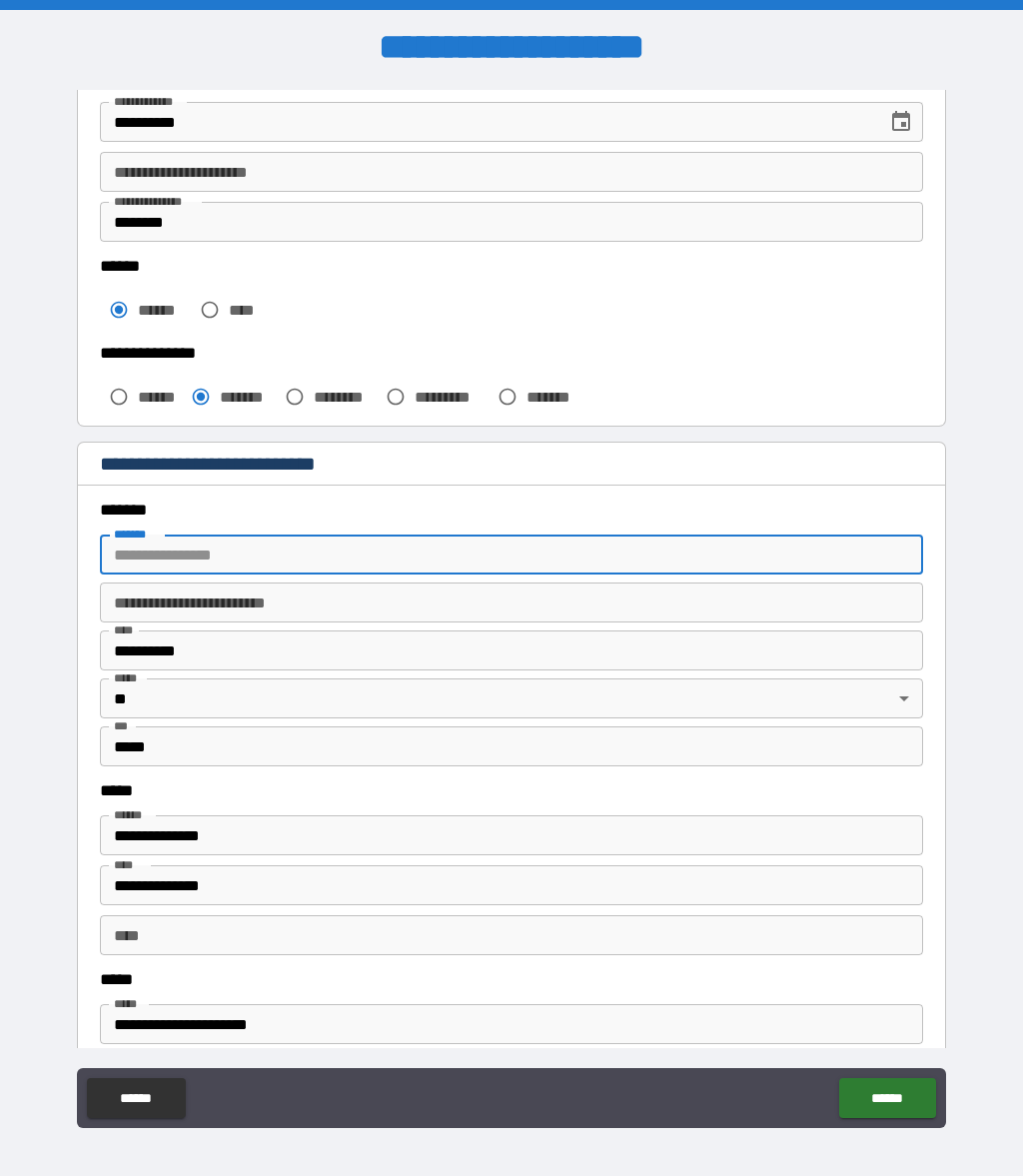 click on "**********" at bounding box center [512, 602] 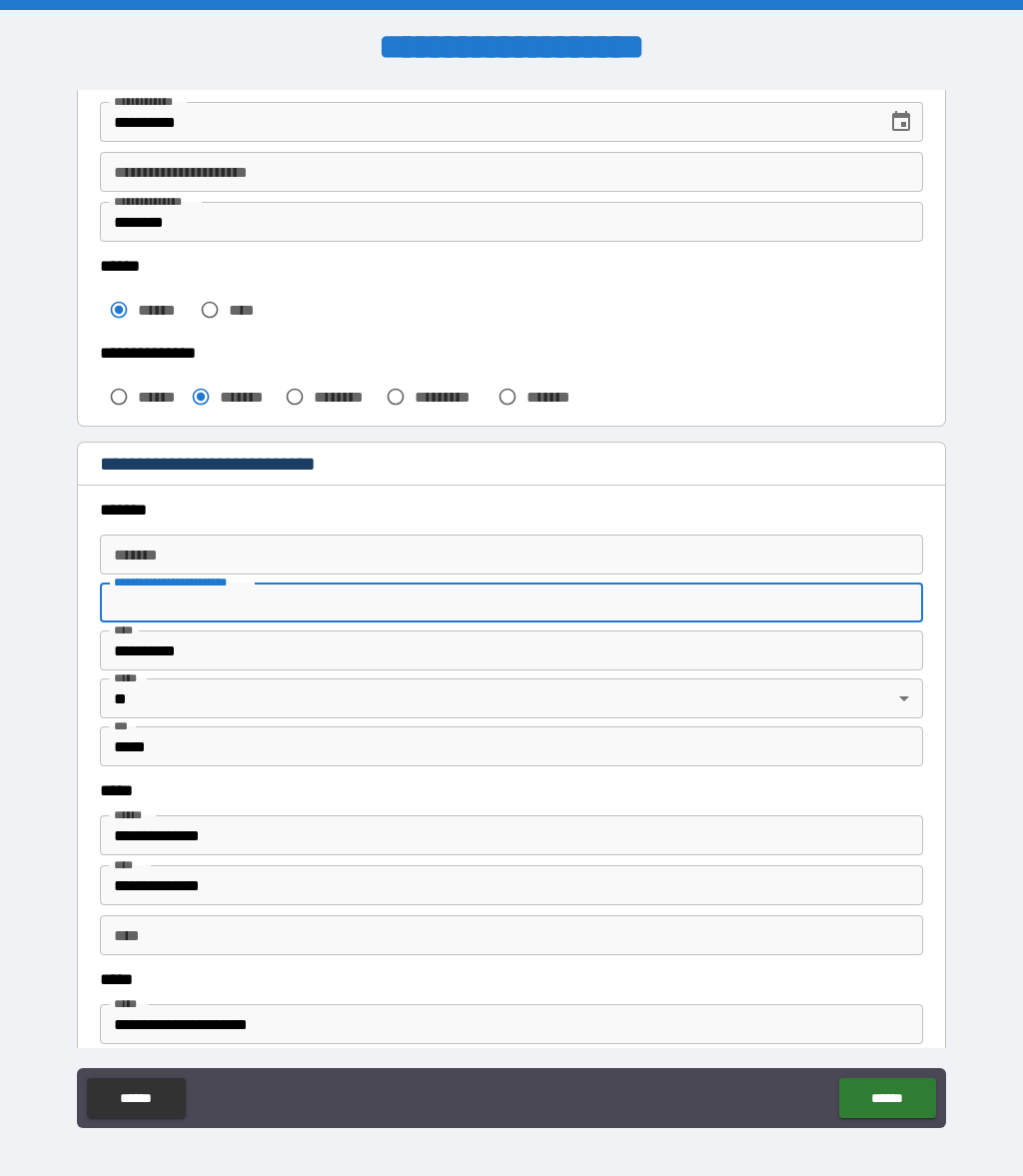 scroll, scrollTop: 206, scrollLeft: 0, axis: vertical 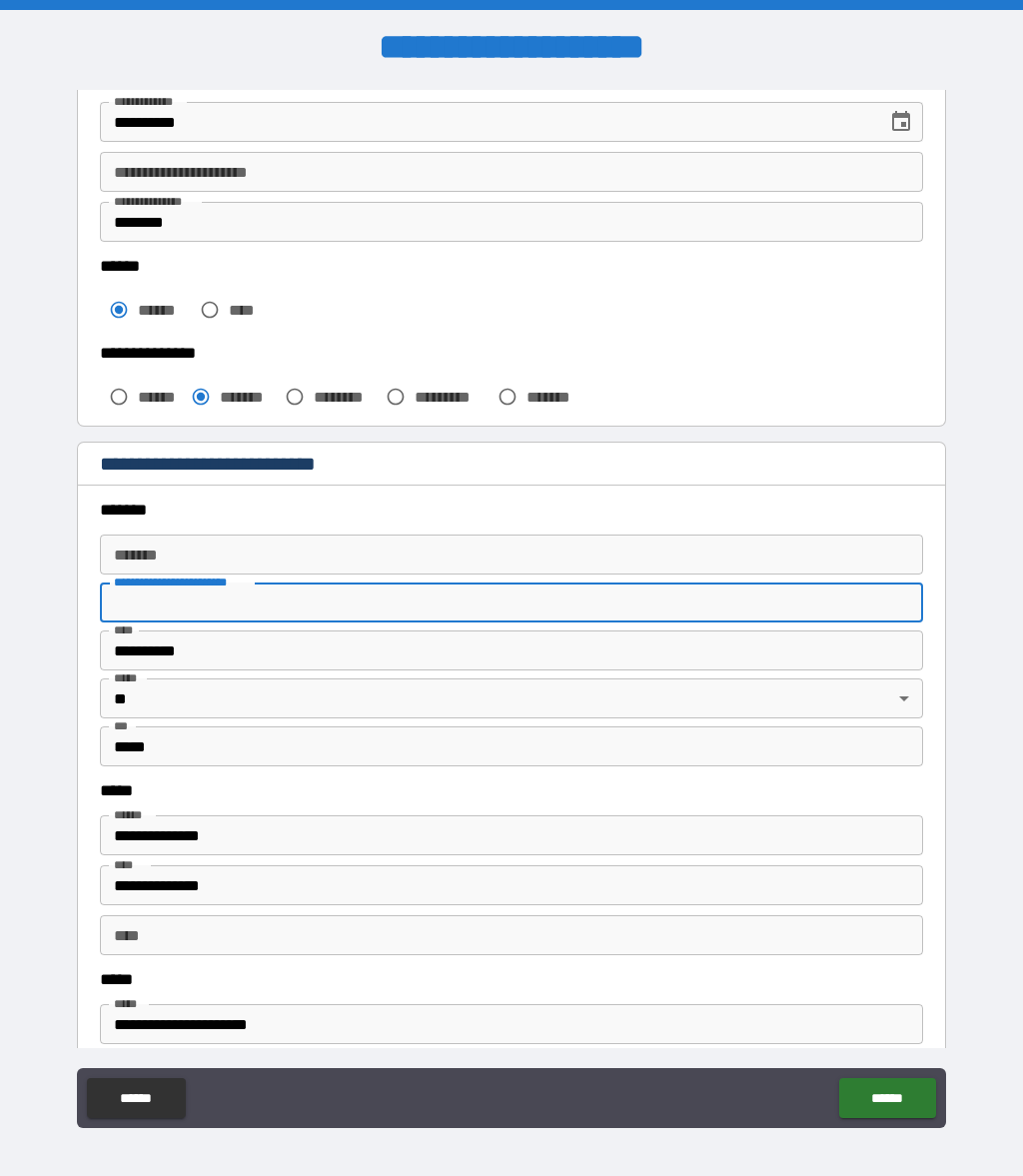 click on "*******" at bounding box center (512, 555) 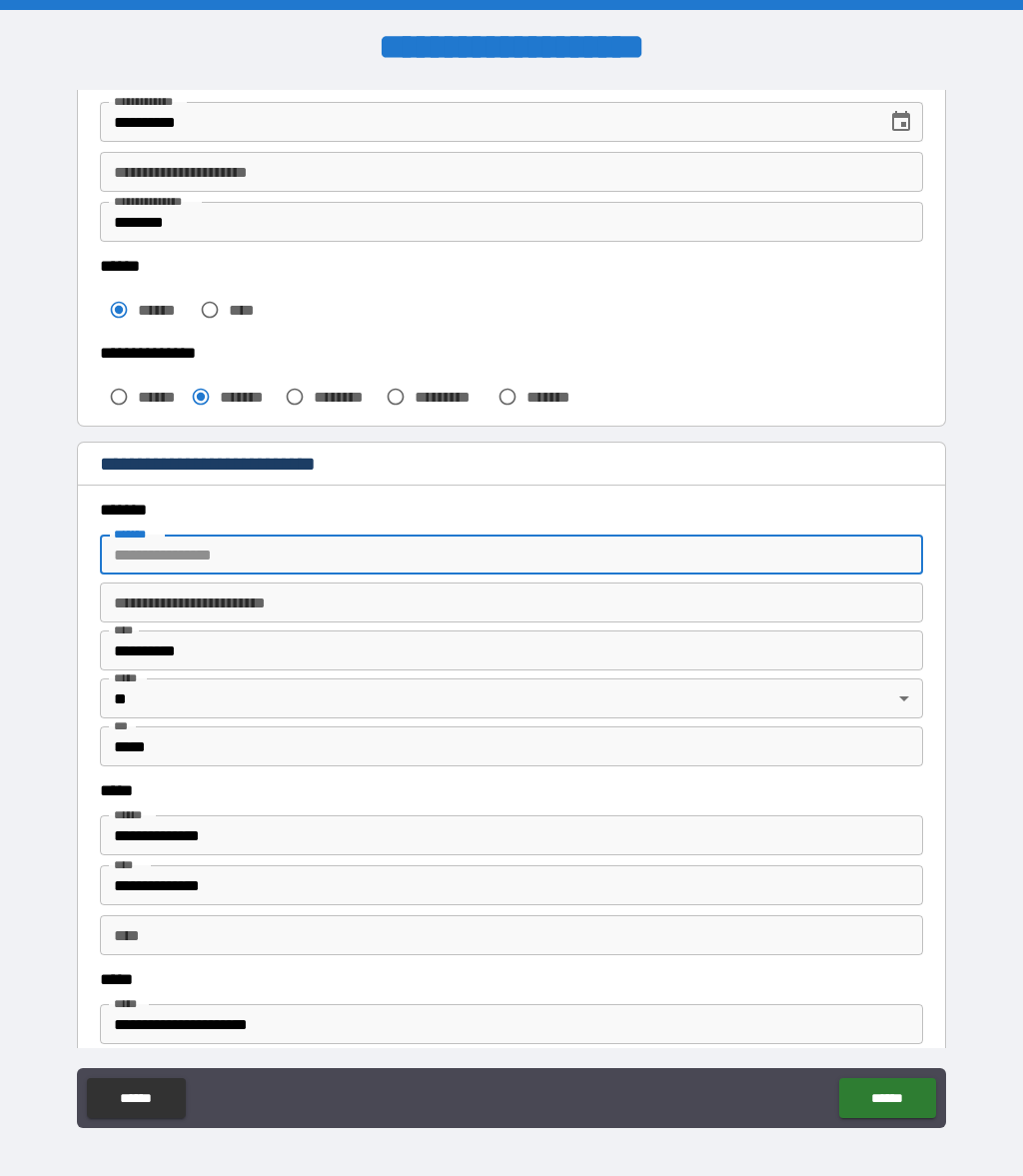scroll, scrollTop: 158, scrollLeft: 0, axis: vertical 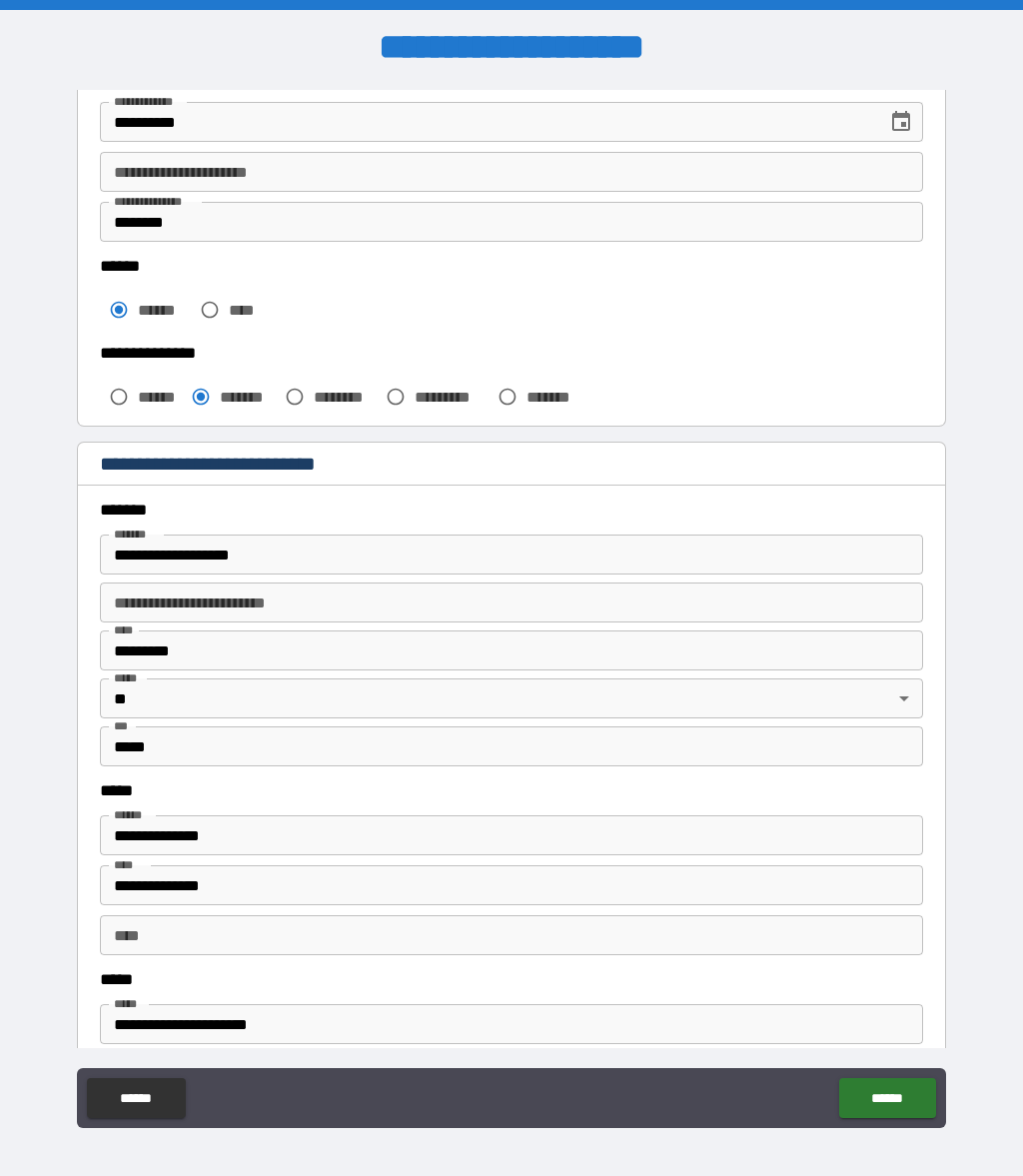 type on "********" 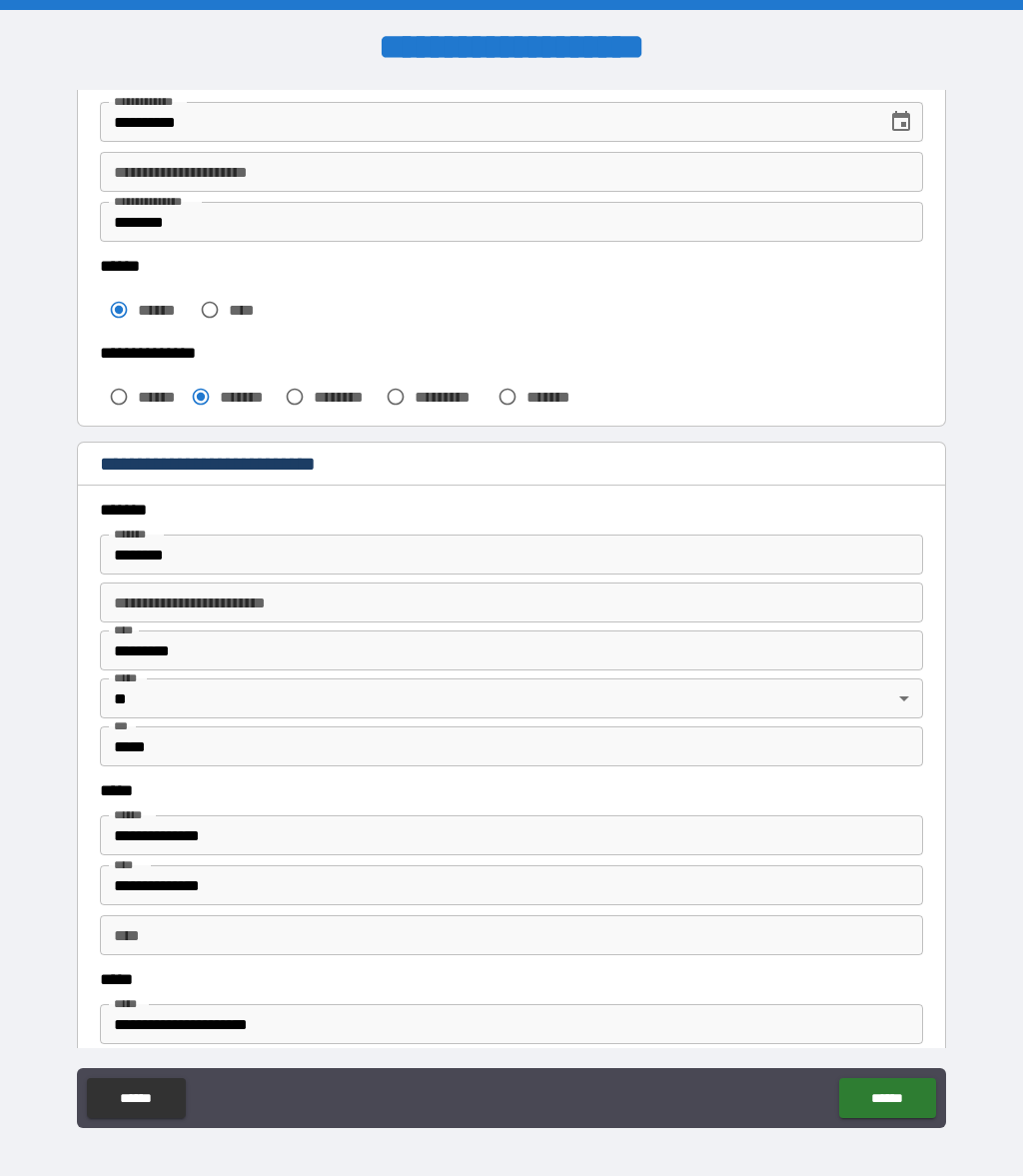 scroll, scrollTop: 0, scrollLeft: 0, axis: both 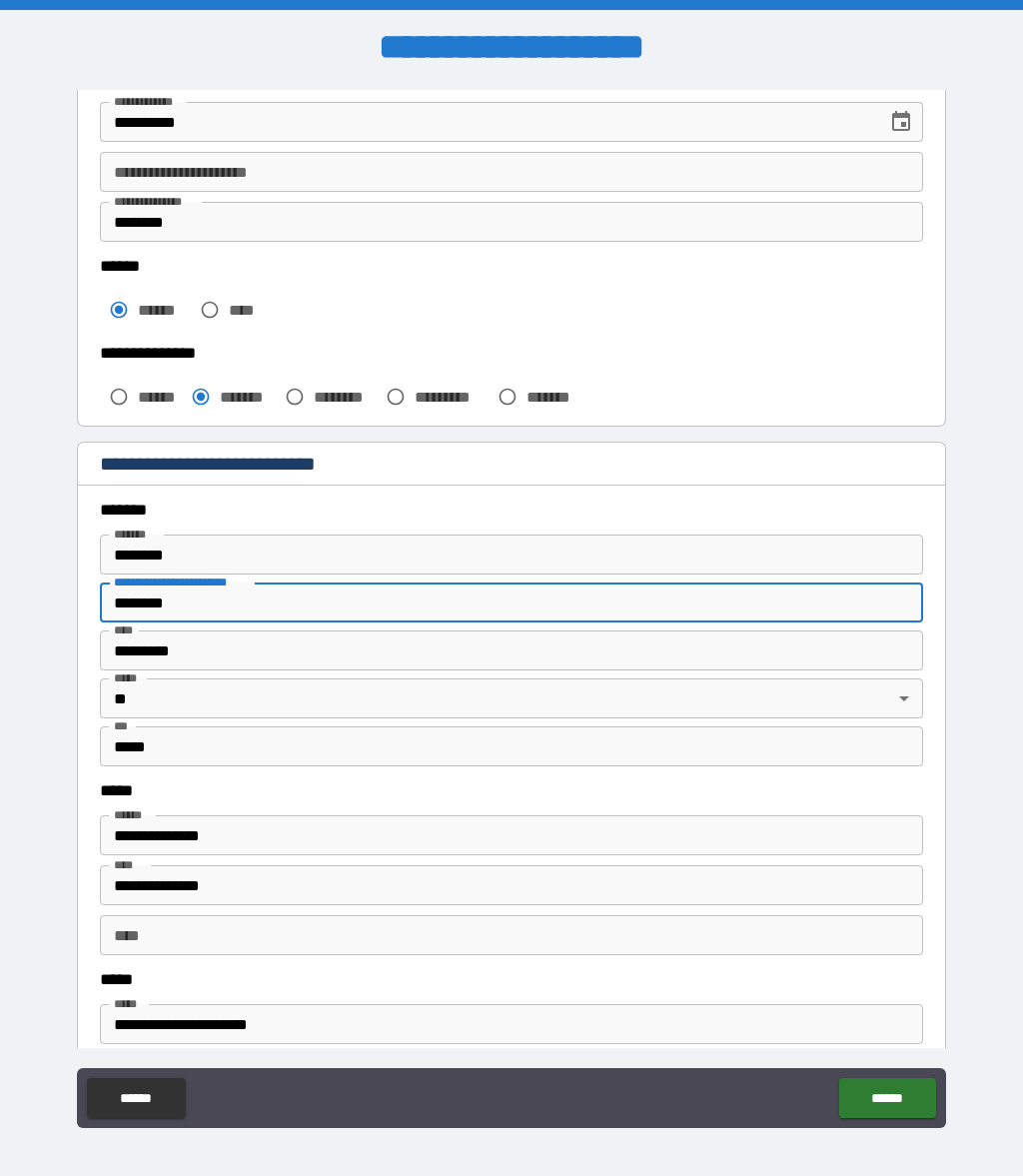 type on "********" 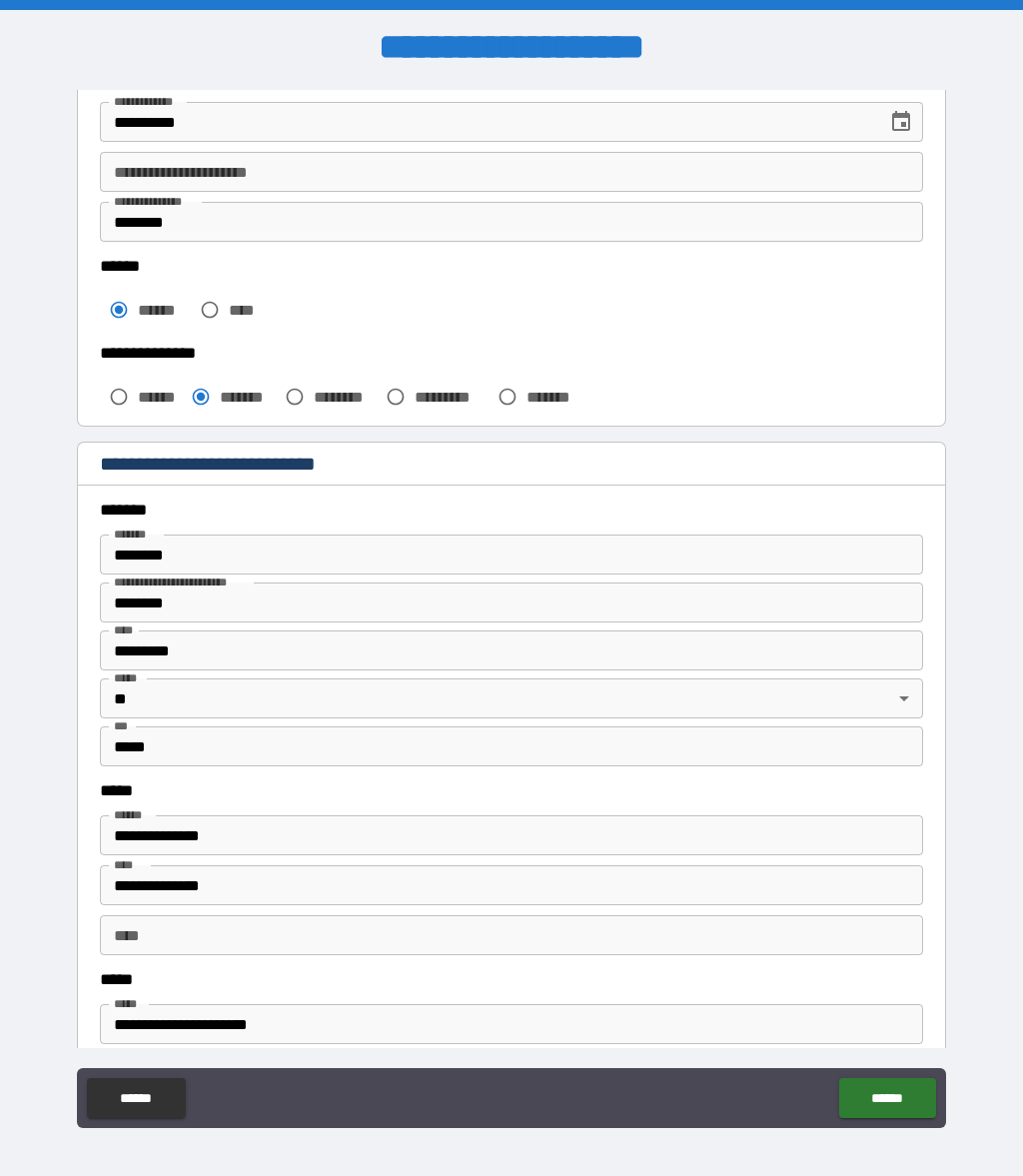 scroll, scrollTop: 0, scrollLeft: 0, axis: both 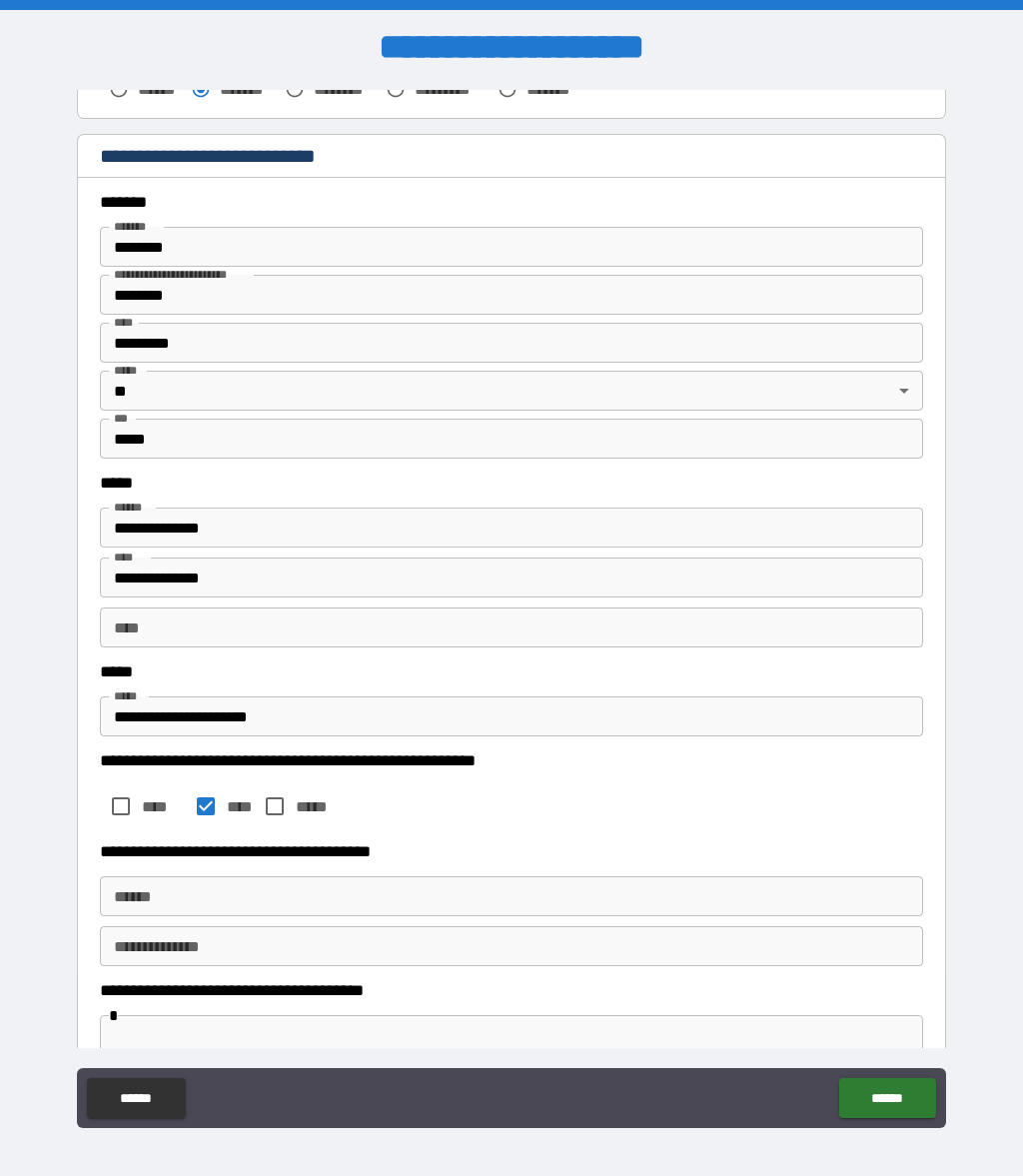 click on "****   *" at bounding box center [512, 896] 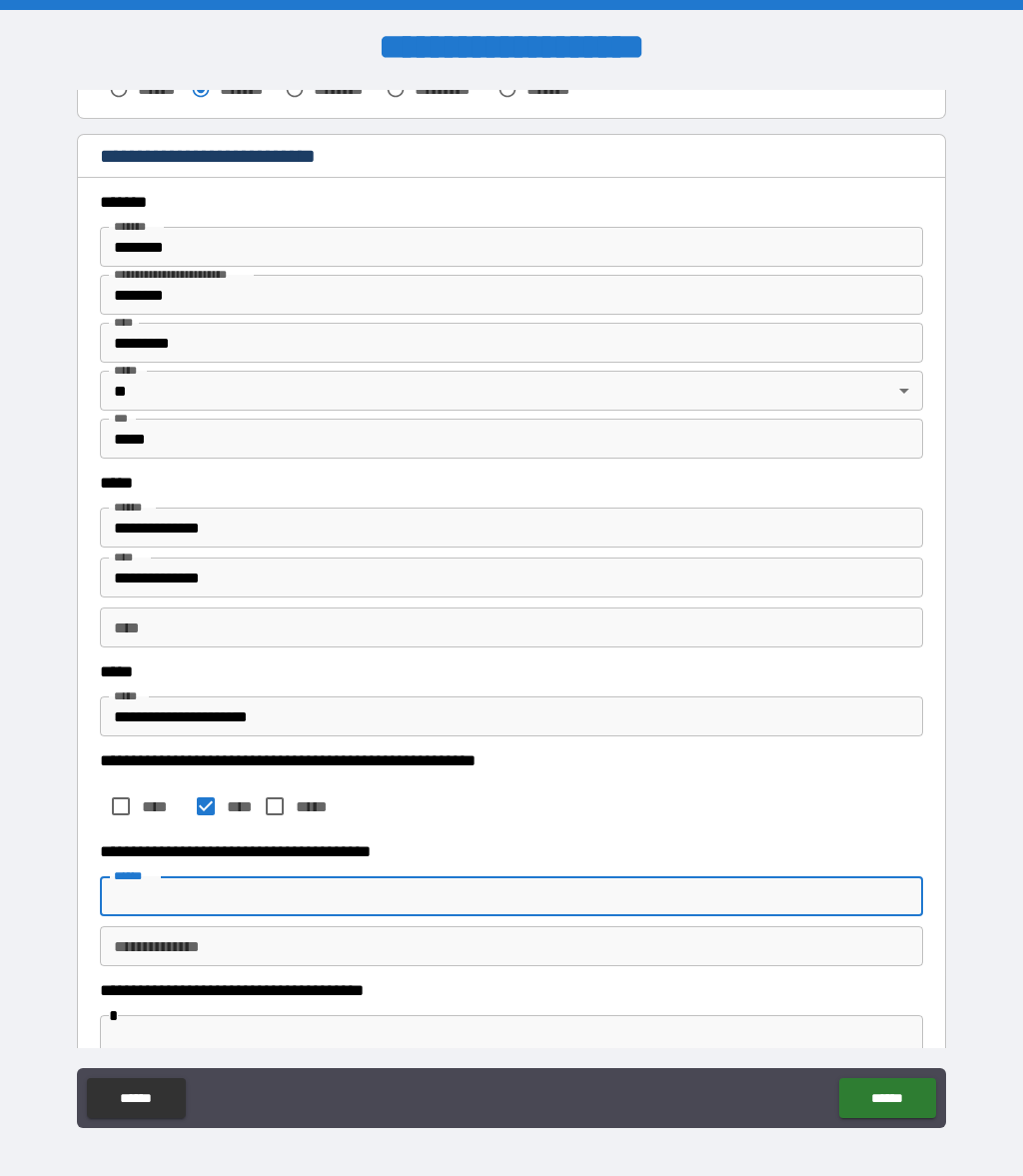 scroll, scrollTop: 378, scrollLeft: 0, axis: vertical 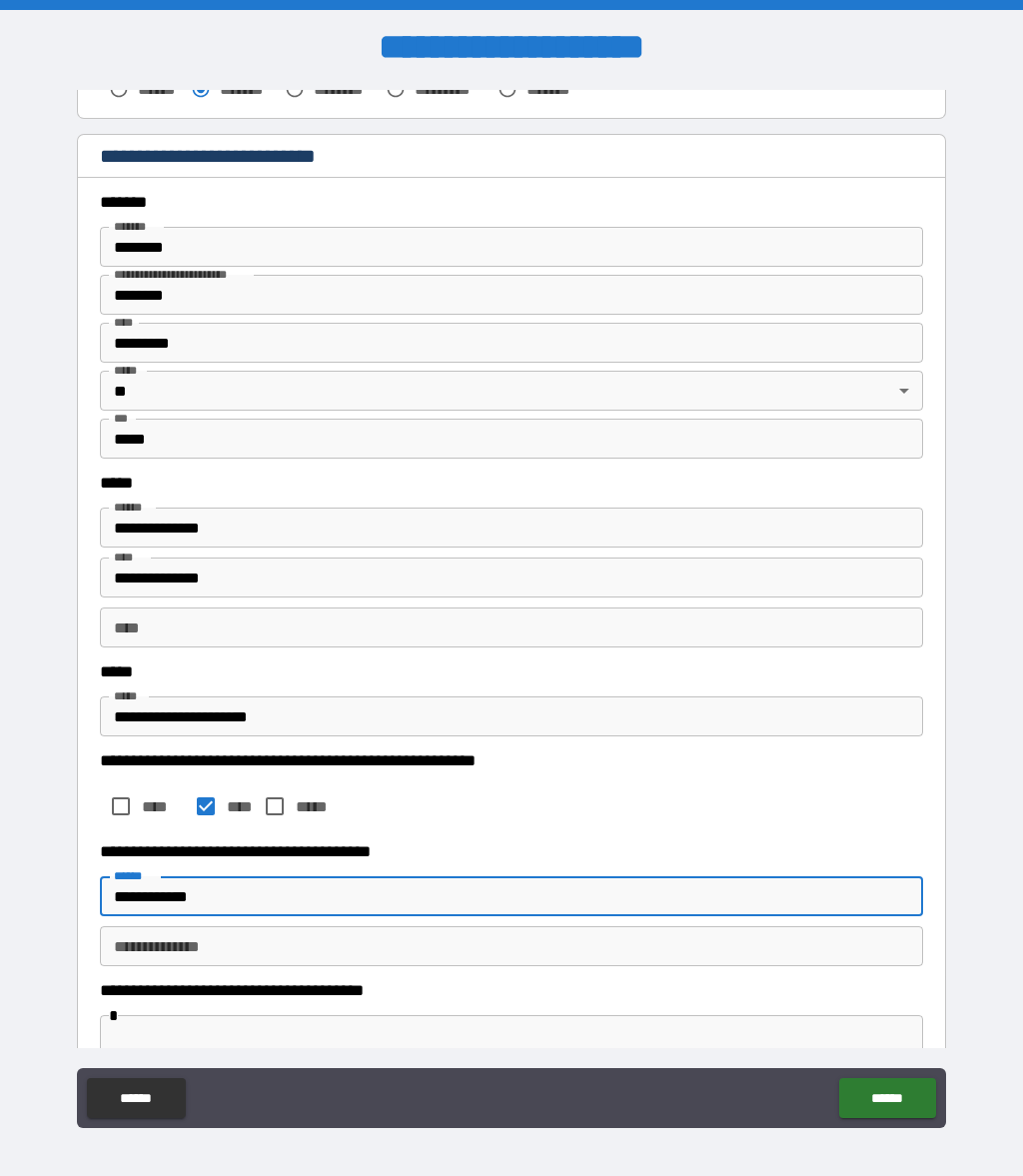 type on "**********" 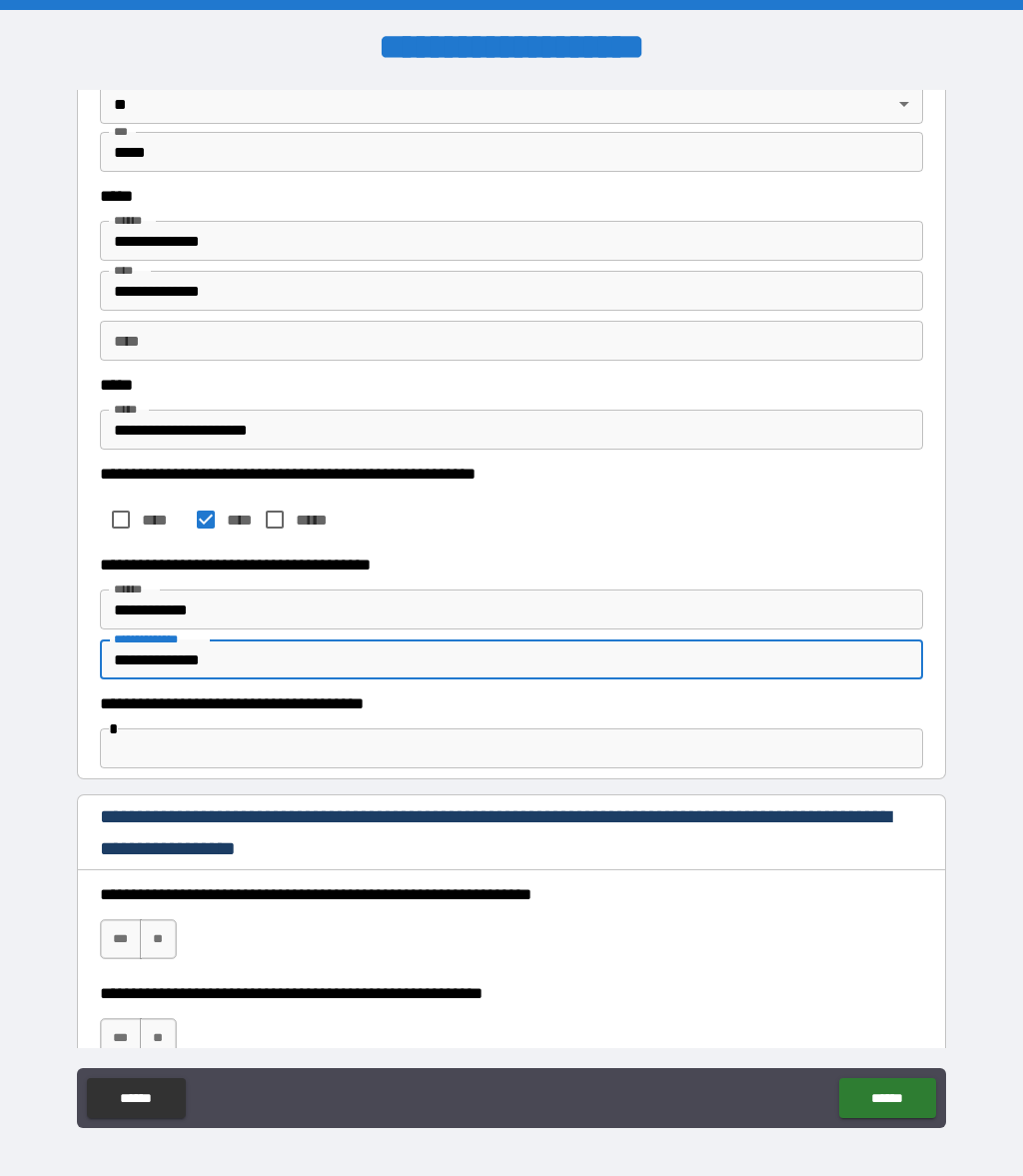 scroll, scrollTop: 987, scrollLeft: 0, axis: vertical 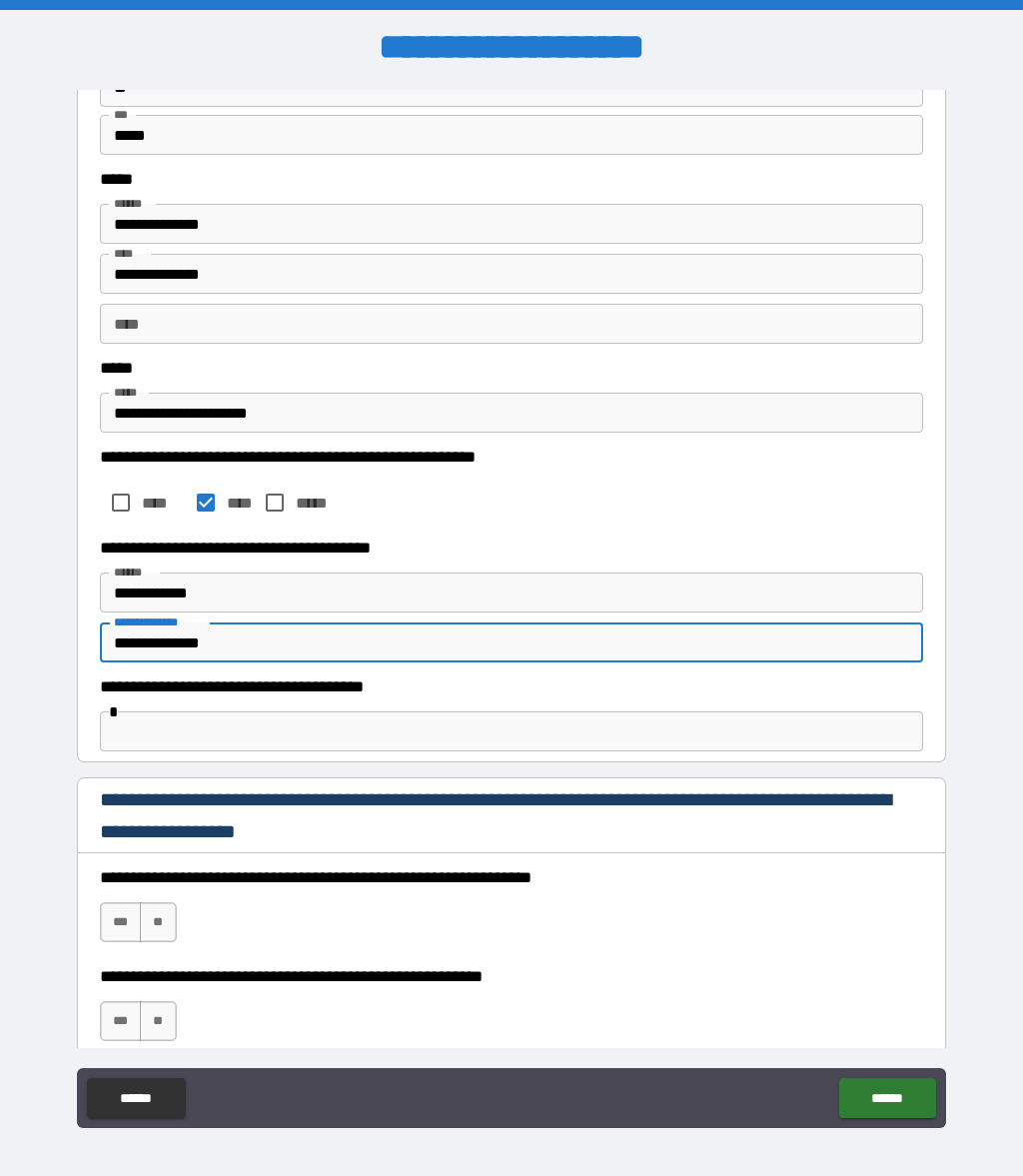type on "**********" 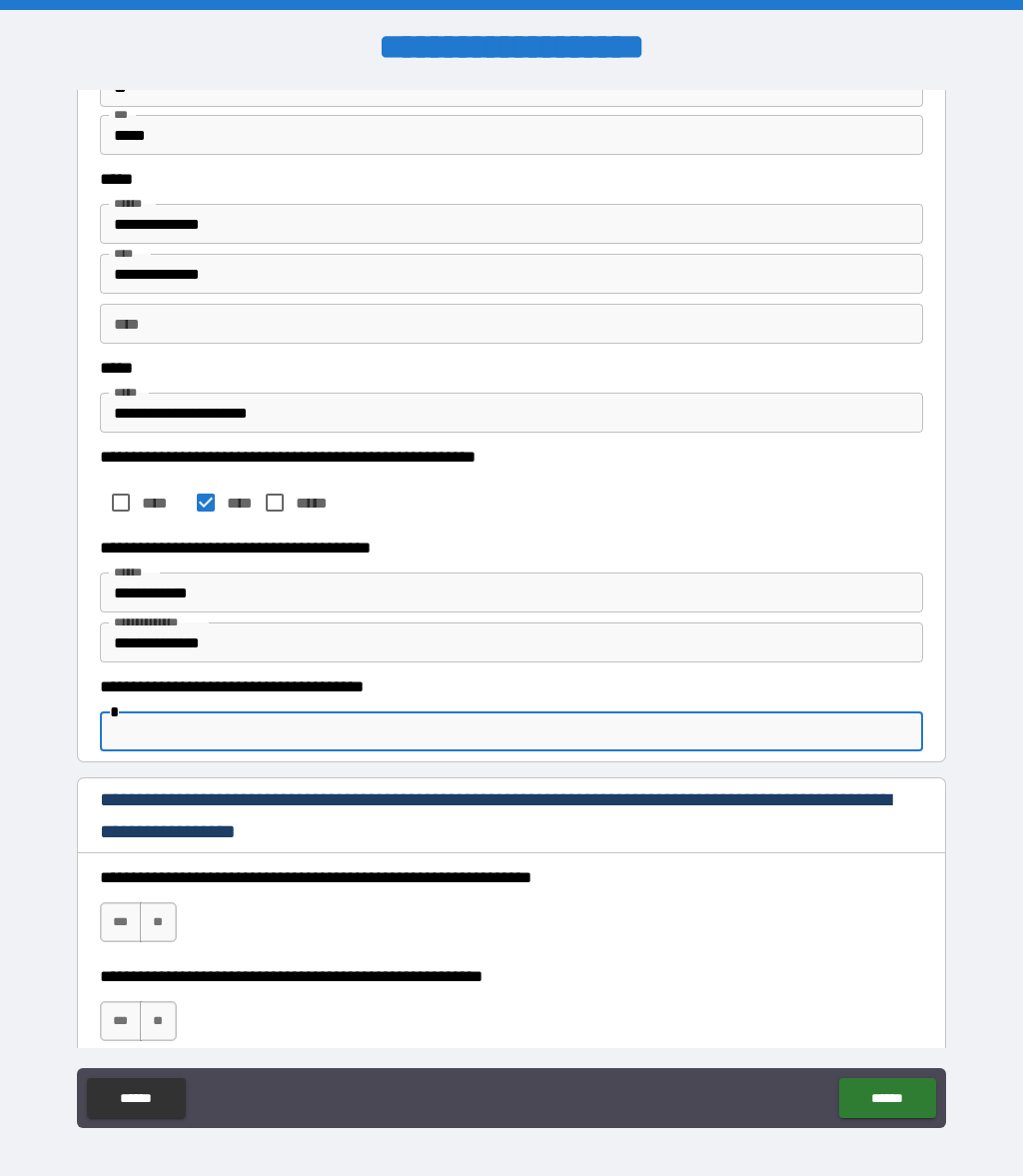 scroll, scrollTop: 335, scrollLeft: 0, axis: vertical 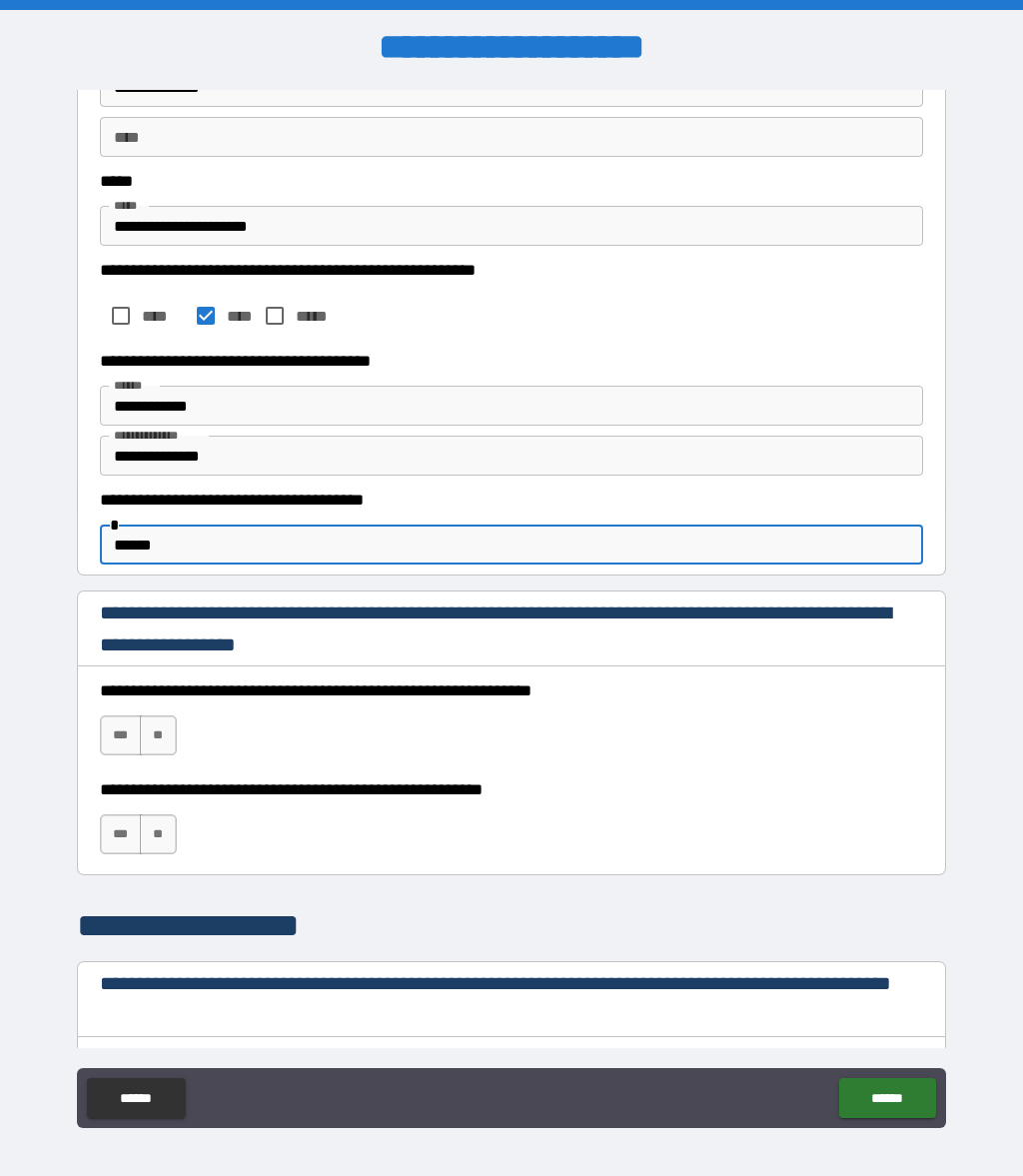 type on "******" 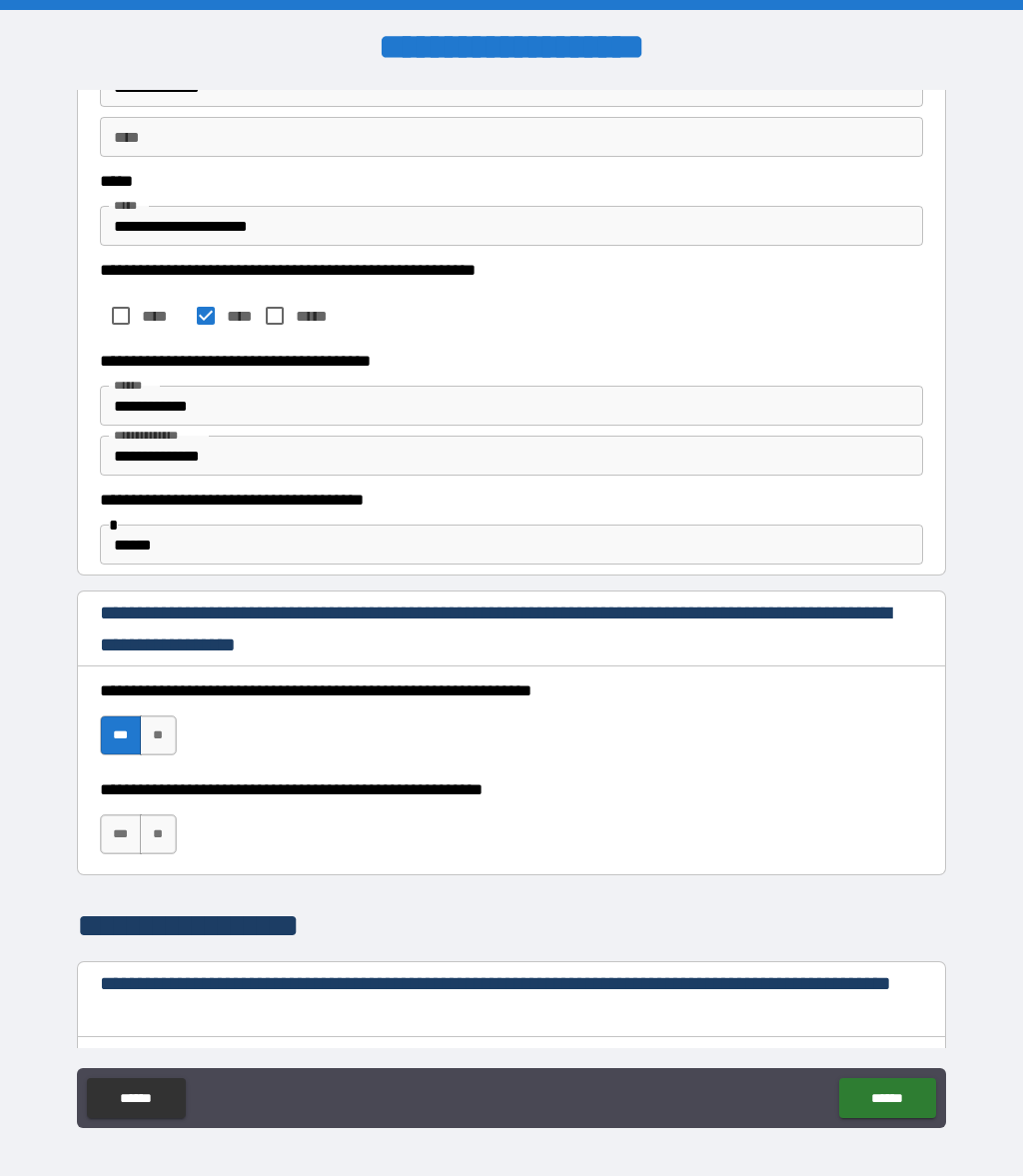scroll, scrollTop: 0, scrollLeft: 0, axis: both 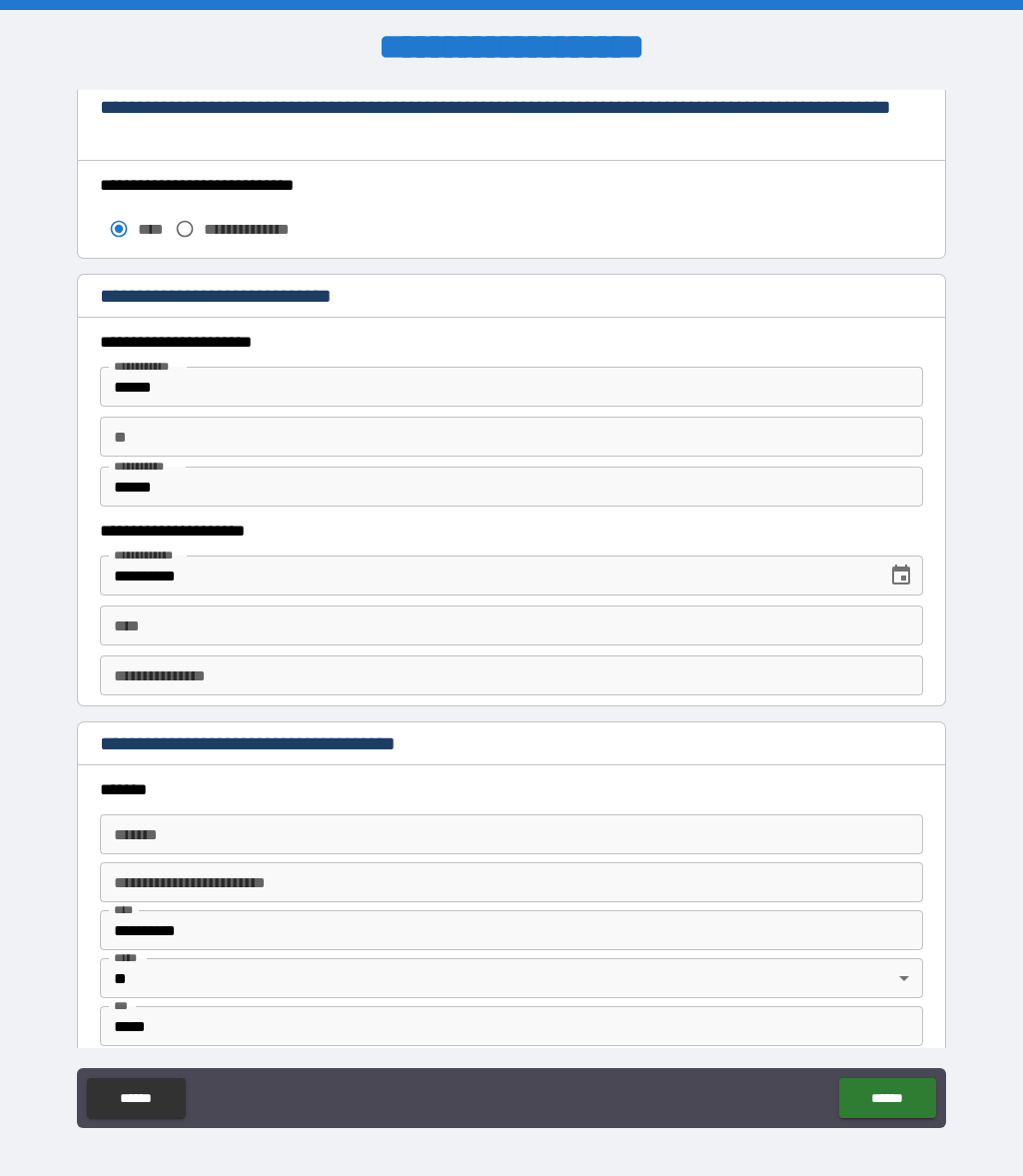 click on "**********" at bounding box center [512, 675] 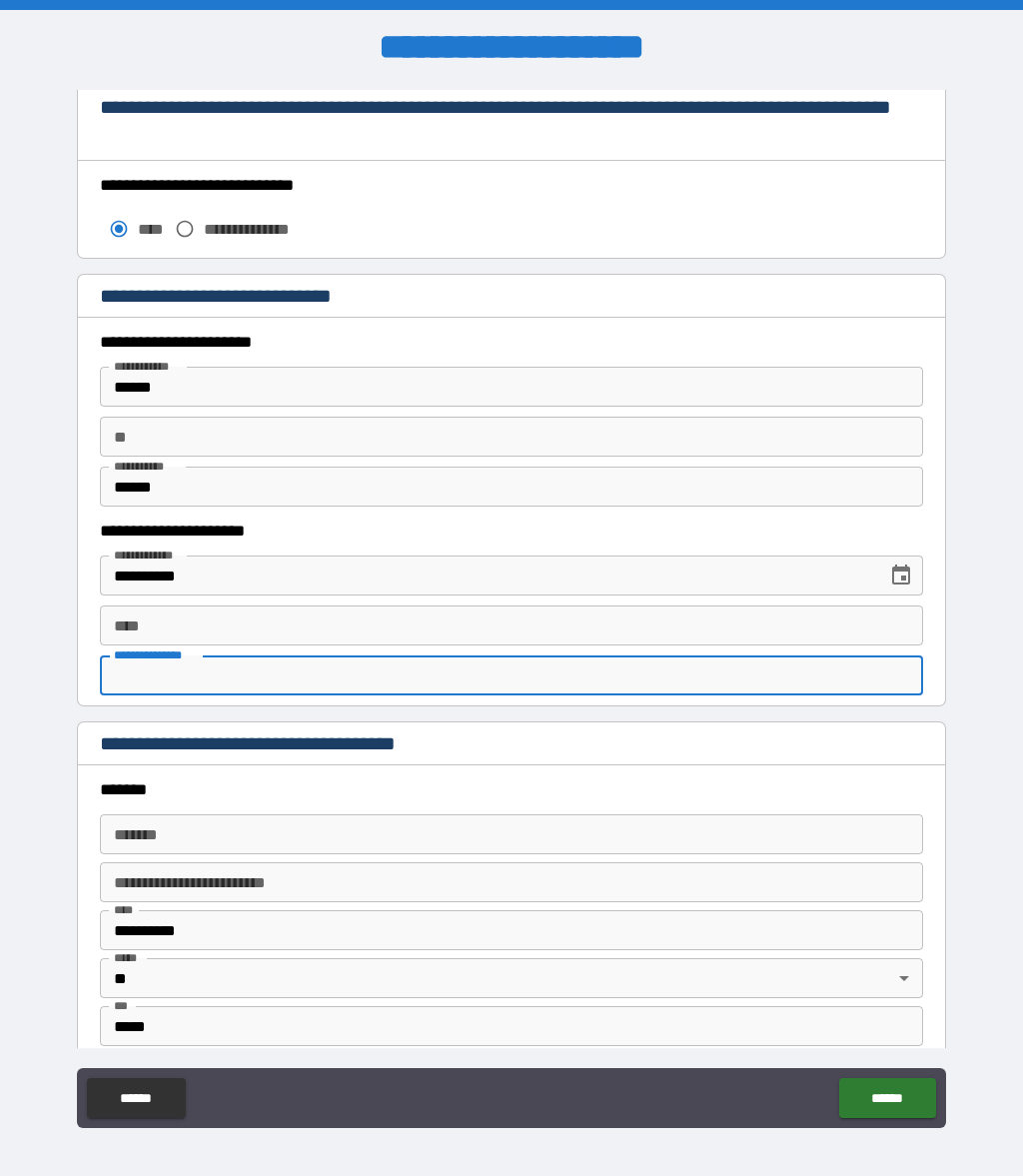 scroll, scrollTop: 279, scrollLeft: 0, axis: vertical 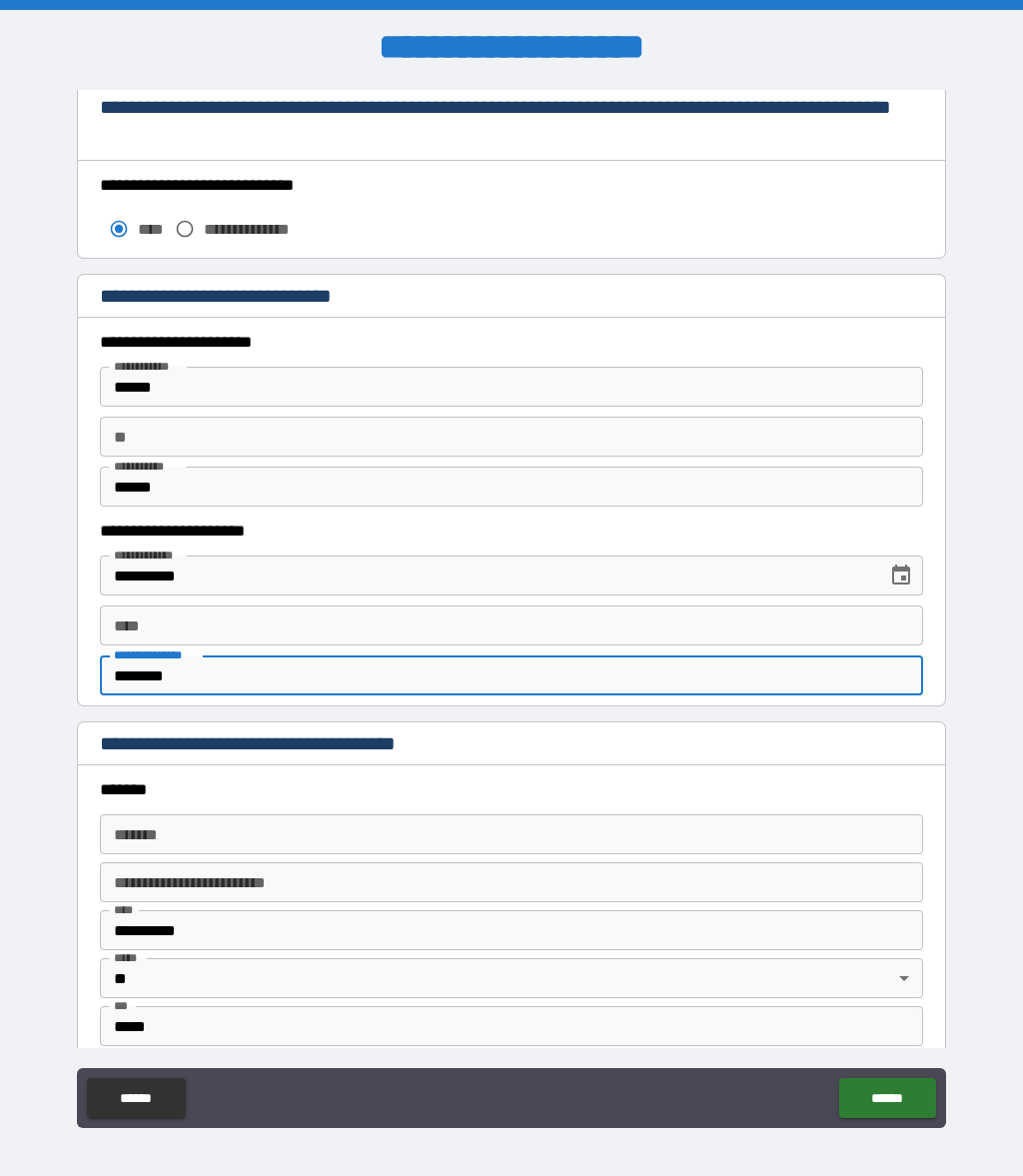 type on "********" 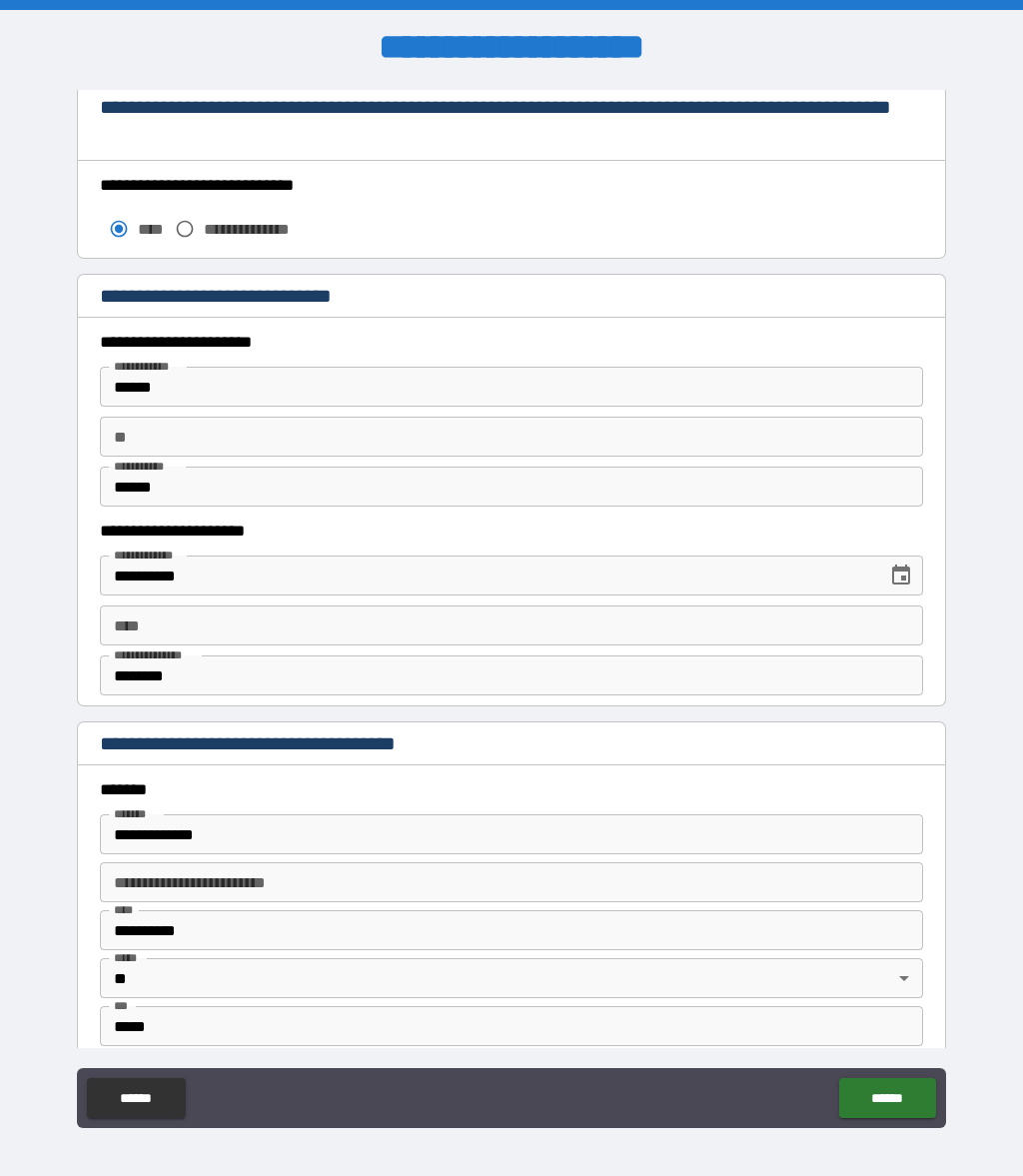 type on "********" 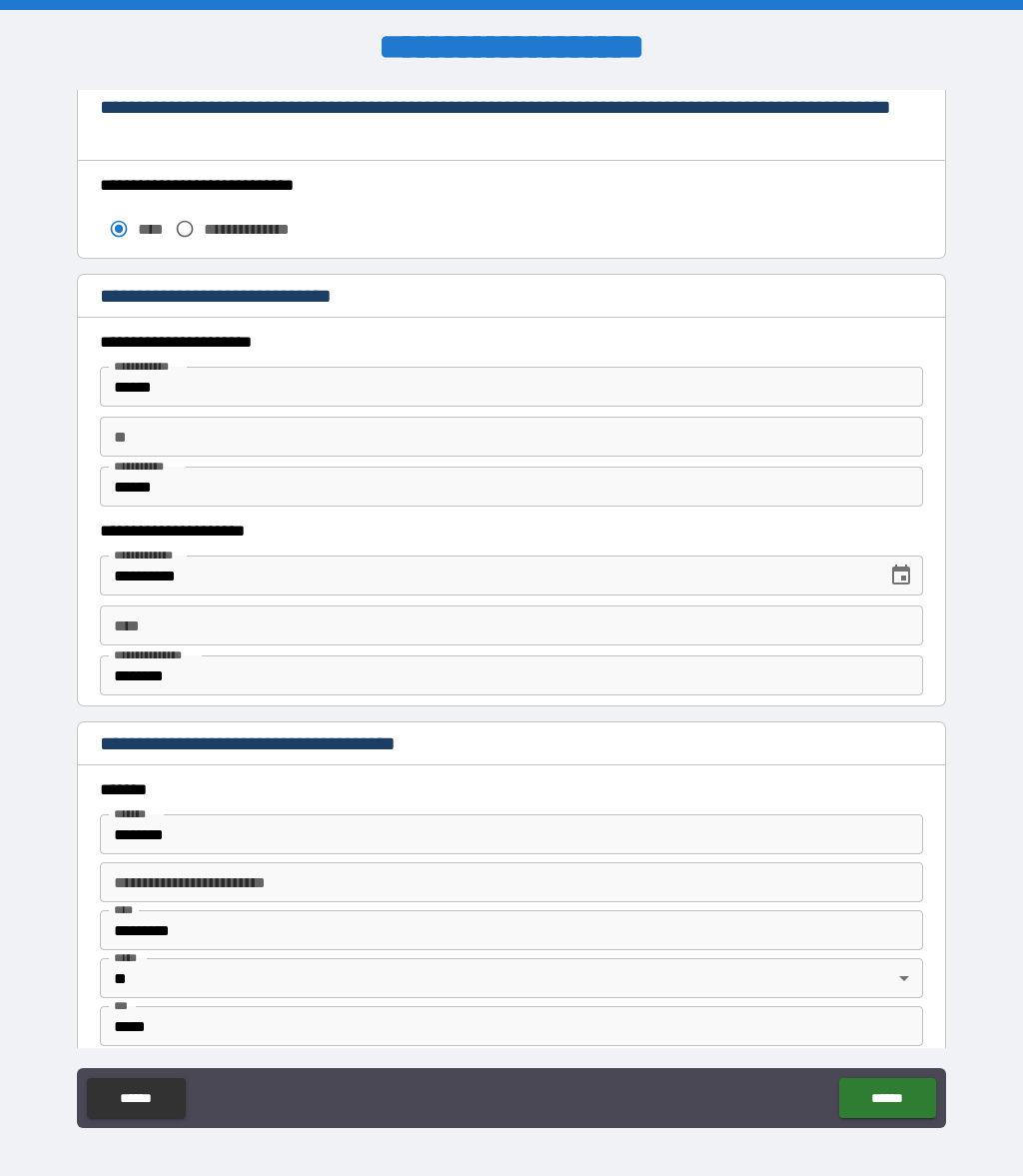 click on "**********" at bounding box center (512, 882) 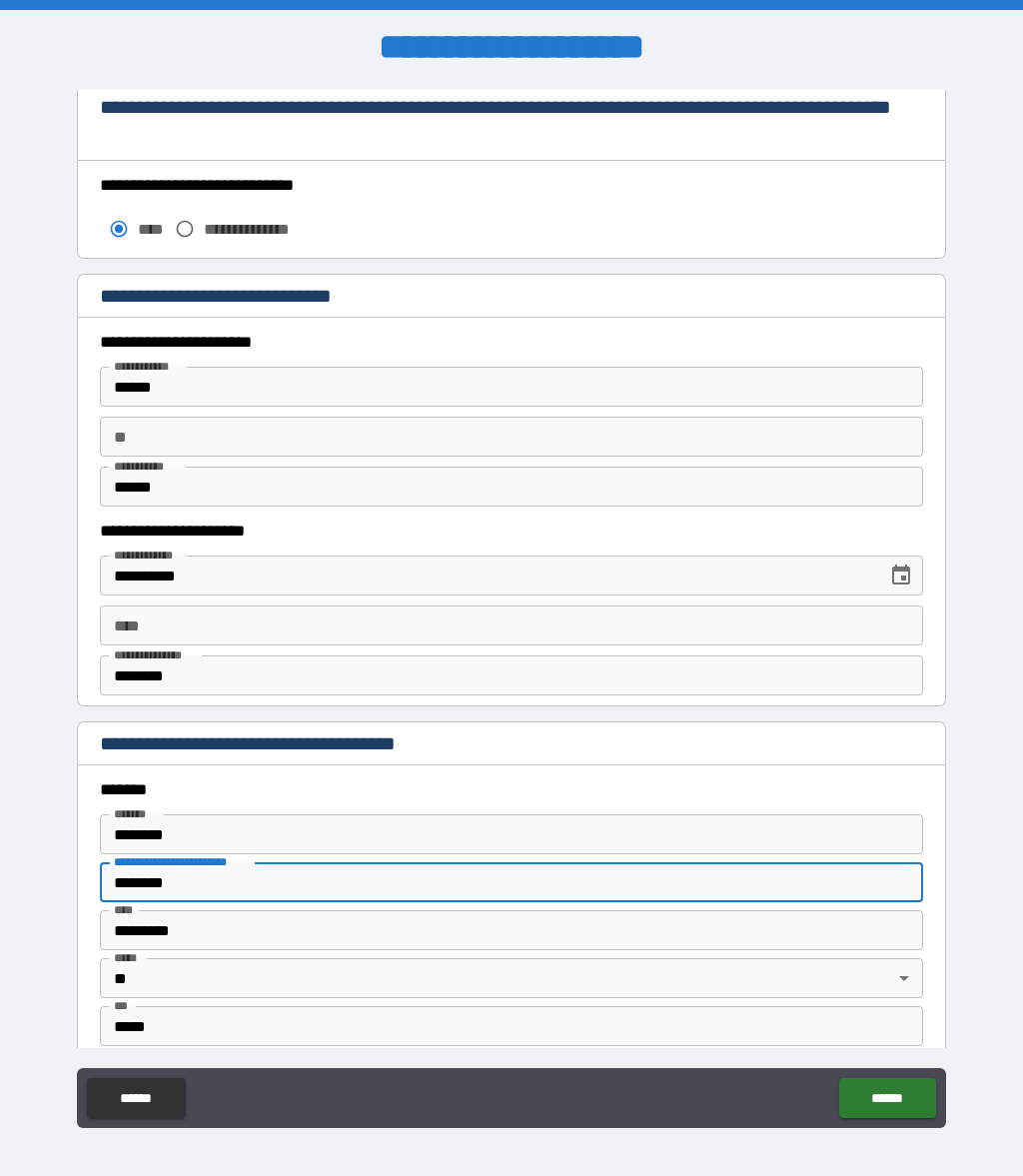 type on "********" 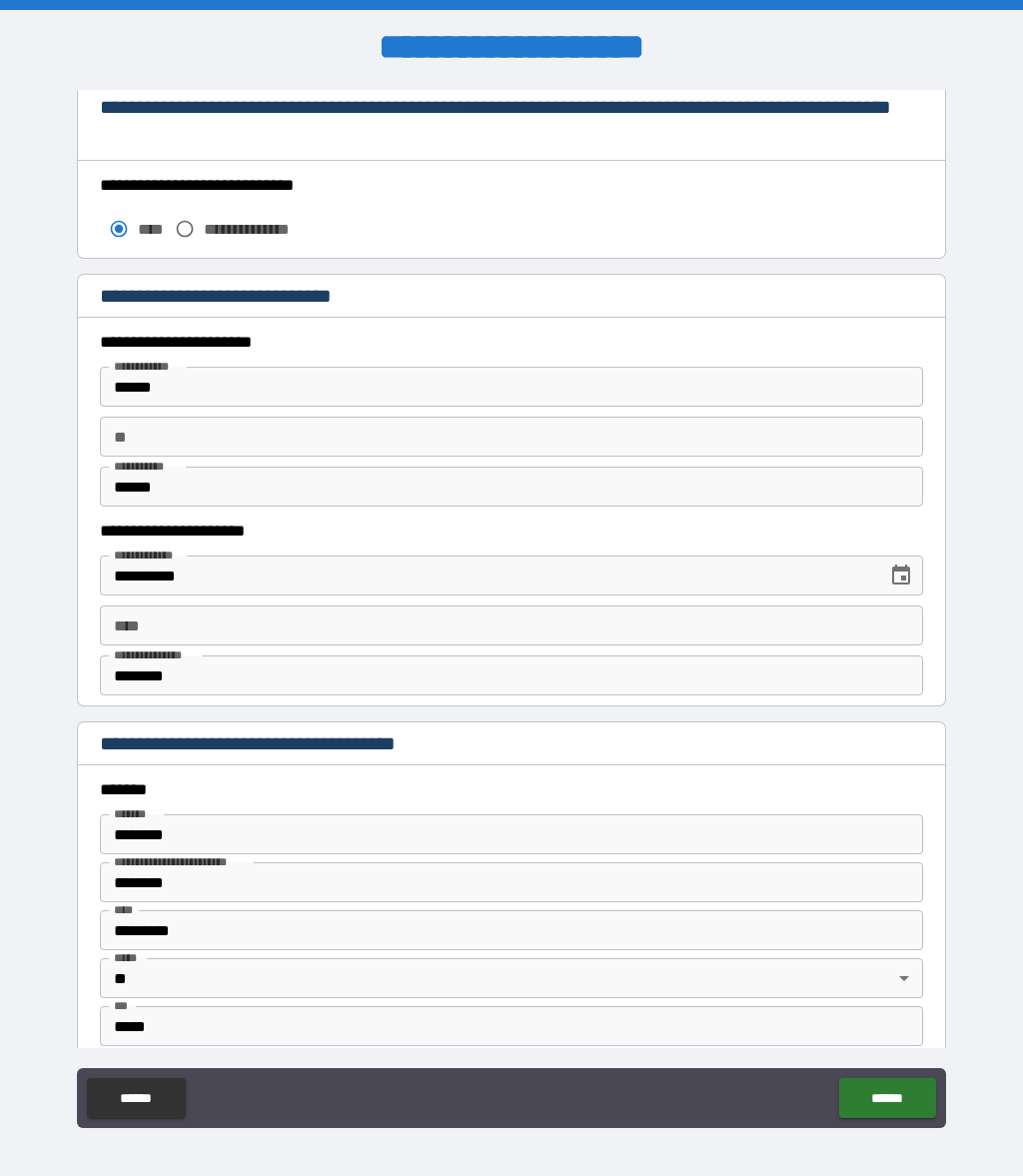 click on "***" at bounding box center (121, 1594) 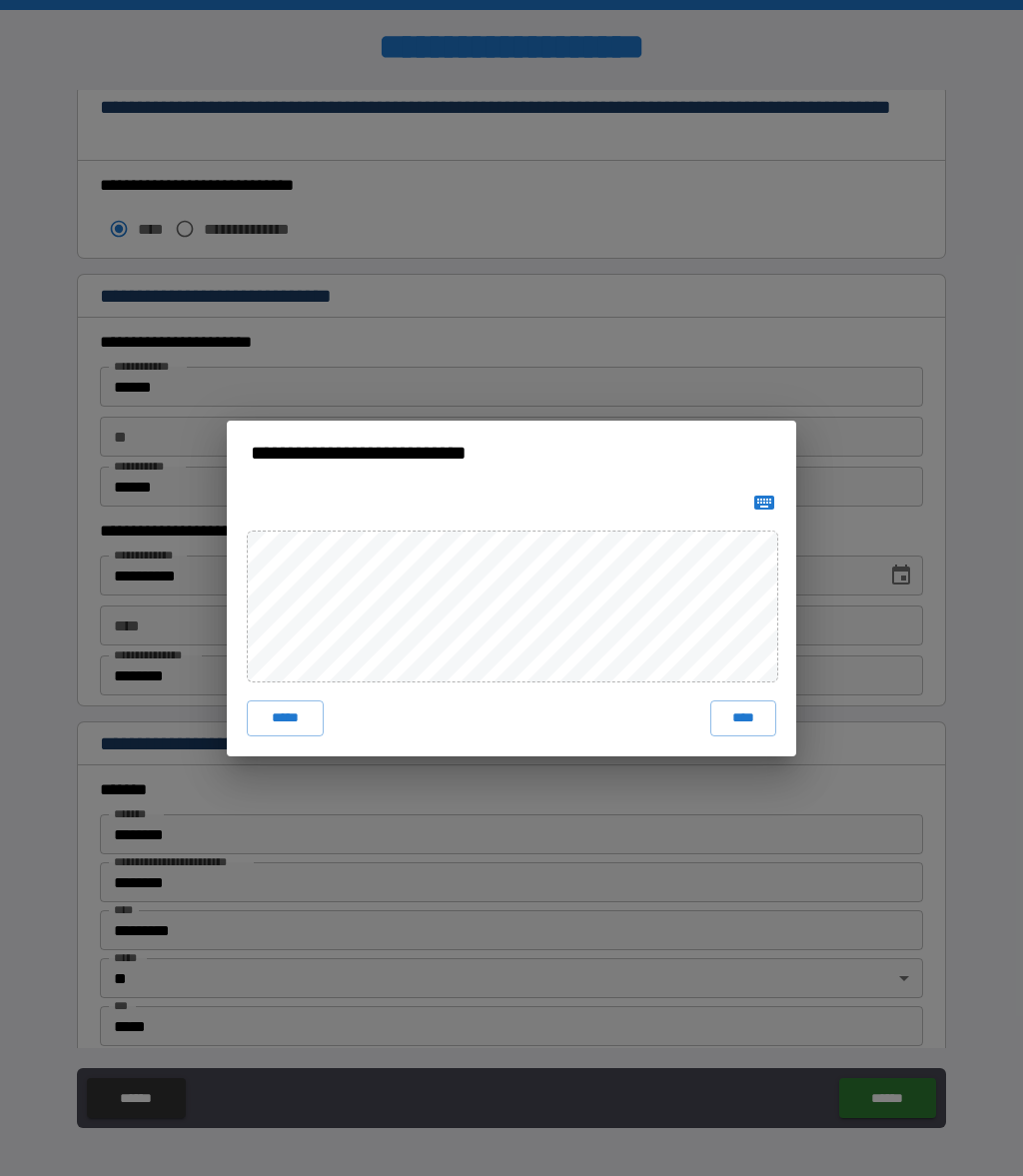 click on "****" at bounding box center (743, 718) 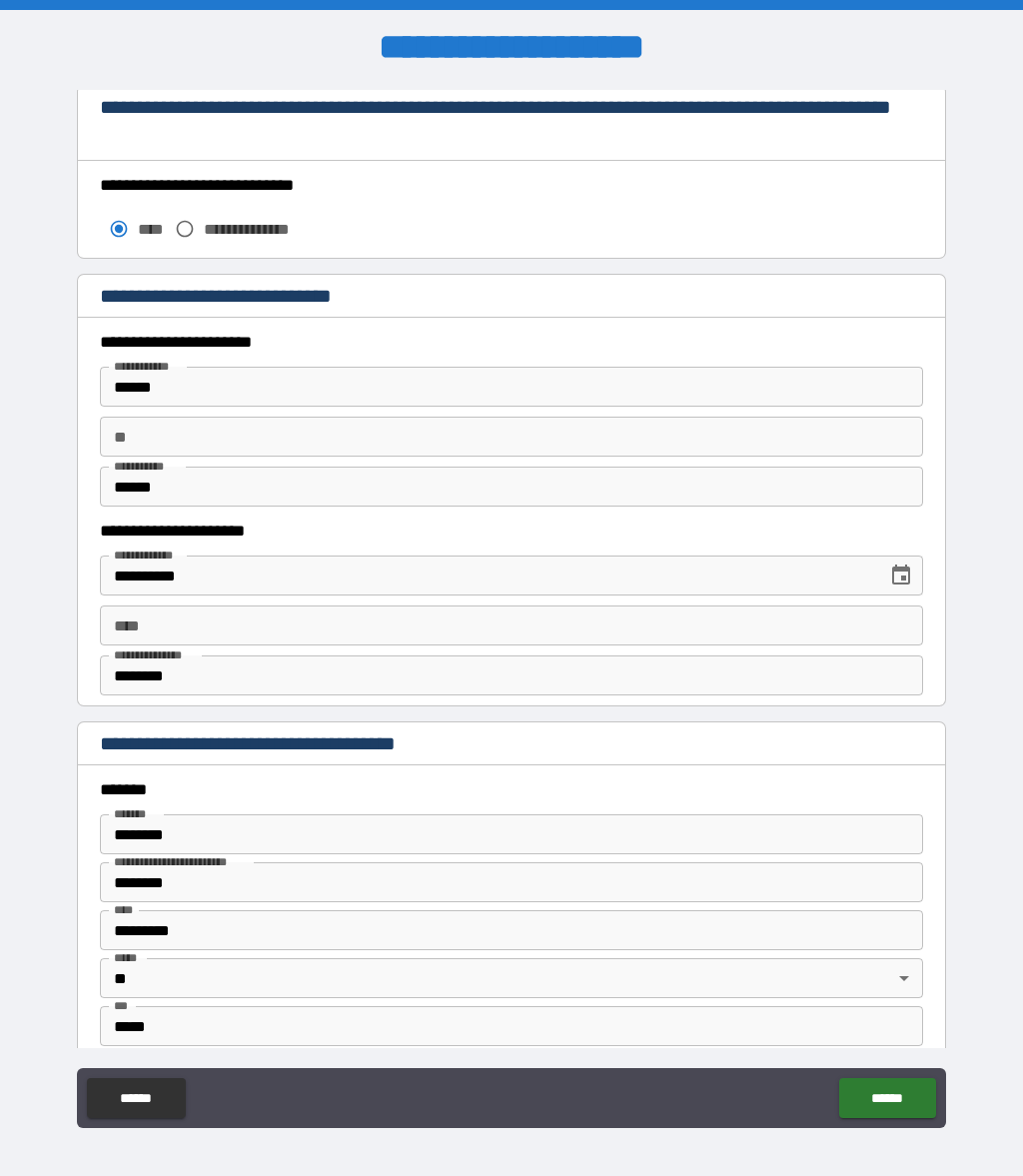 click on "**********" at bounding box center (512, 588) 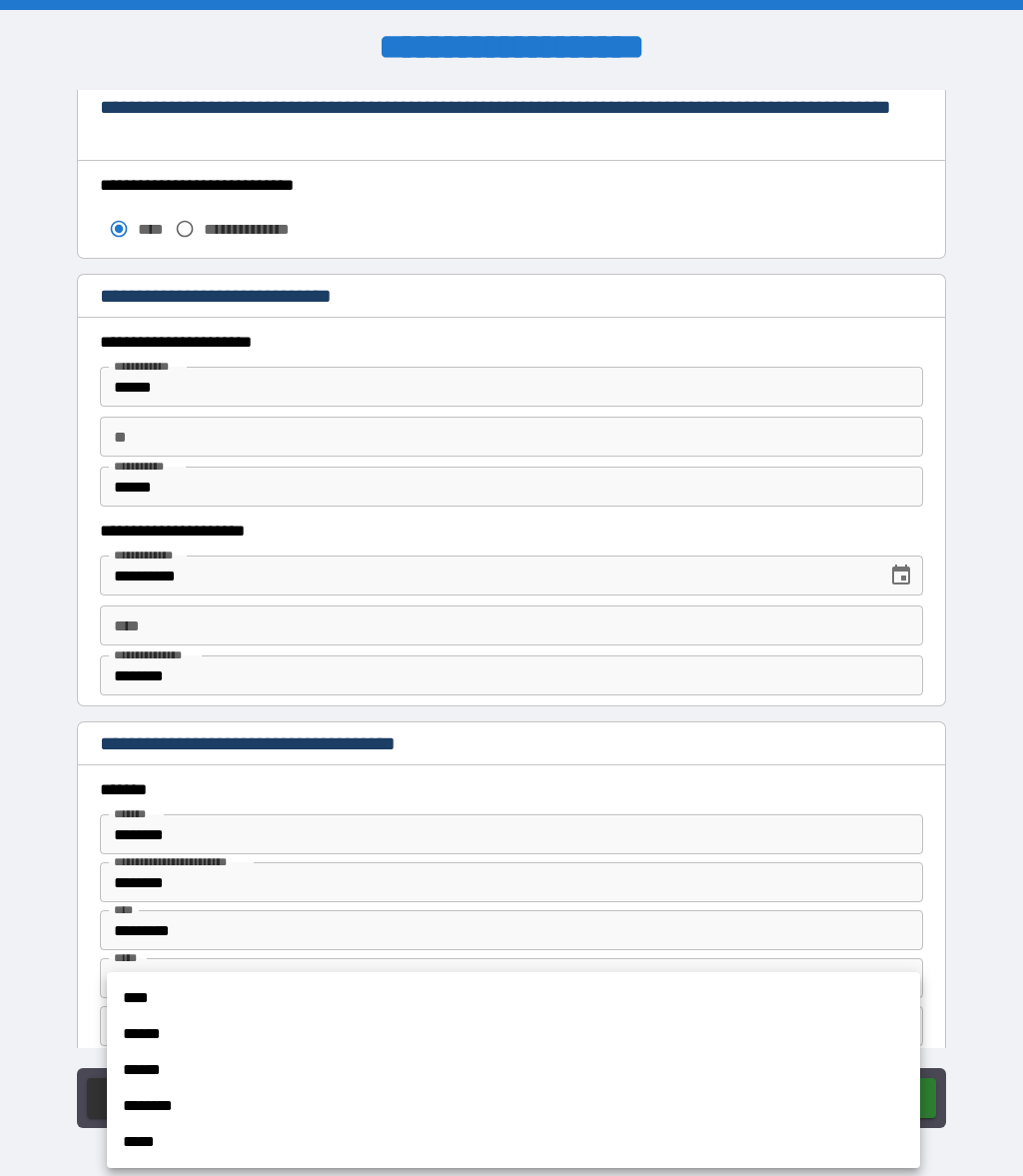 click on "****" at bounding box center [513, 998] 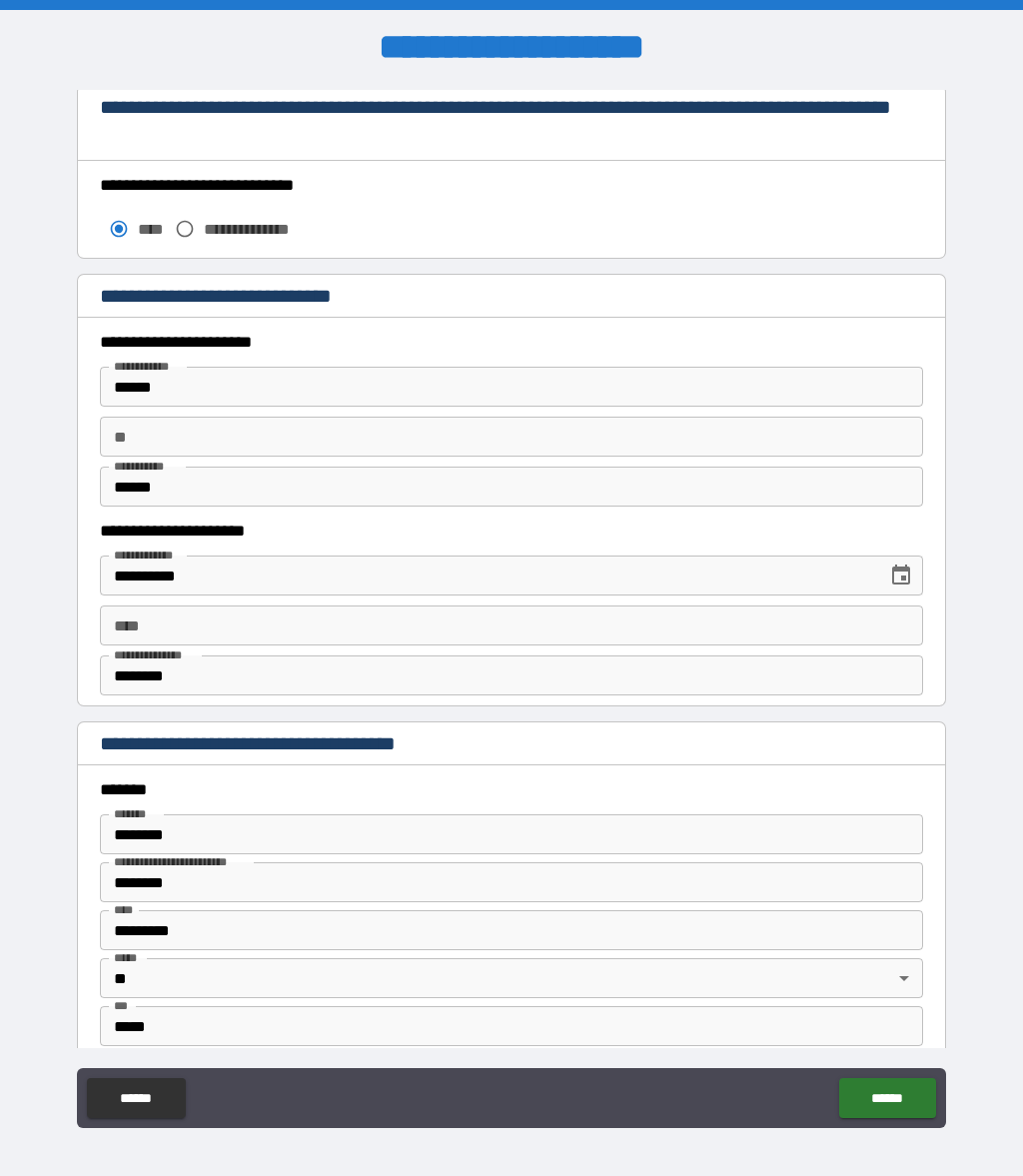 click on "******" at bounding box center (887, 1098) 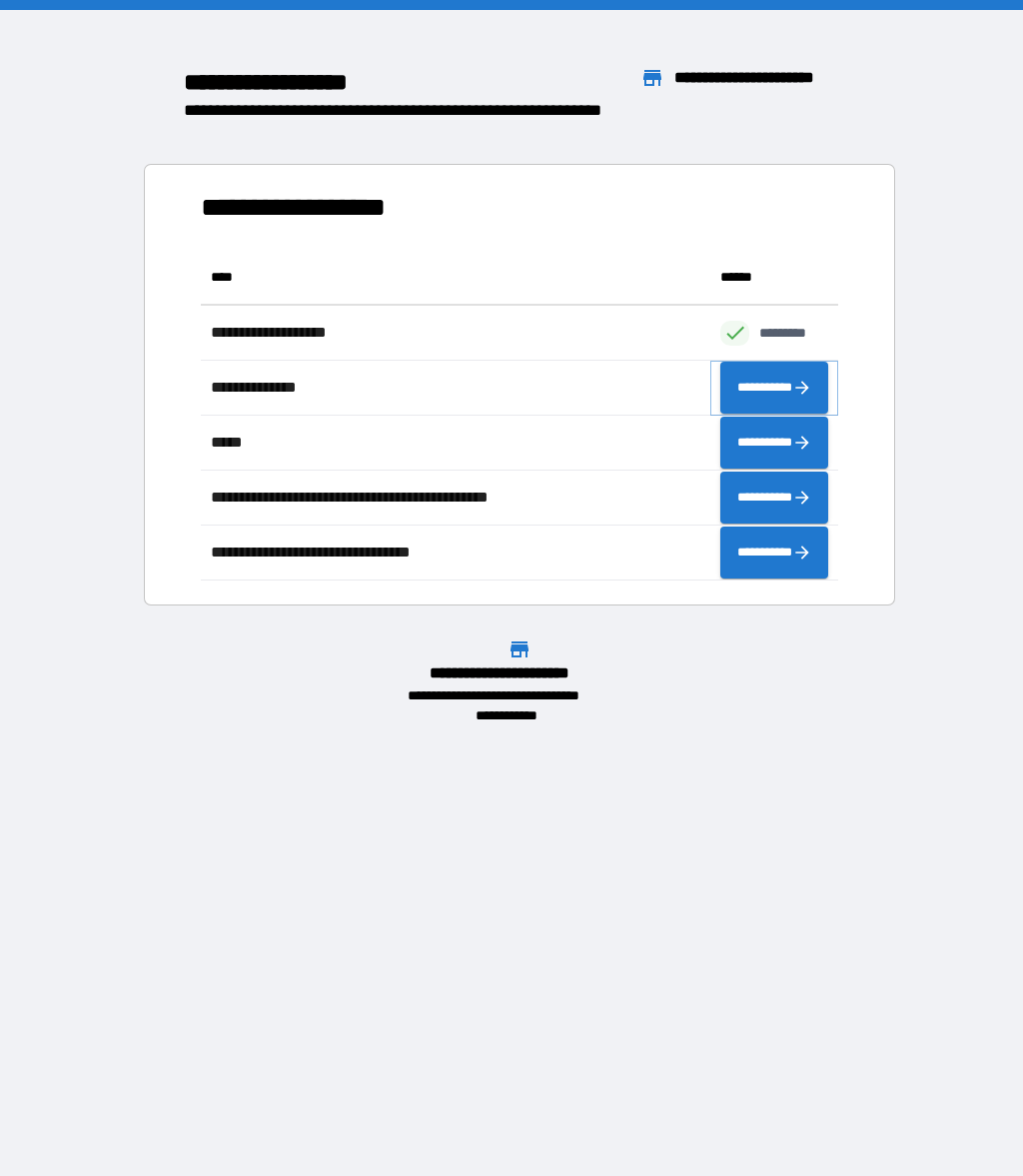 click on "**********" at bounding box center (774, 388) 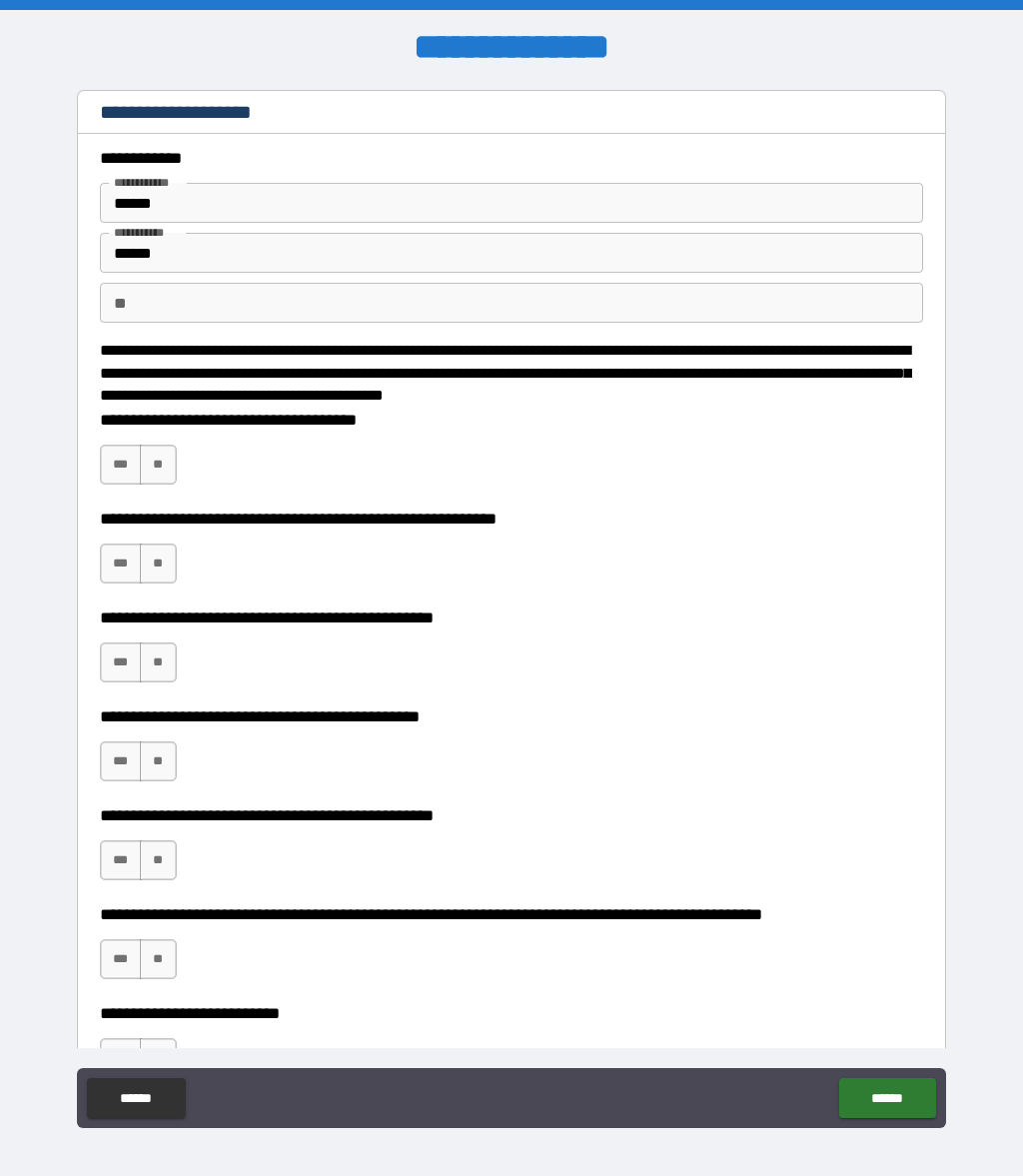 click on "** **" at bounding box center [512, 303] 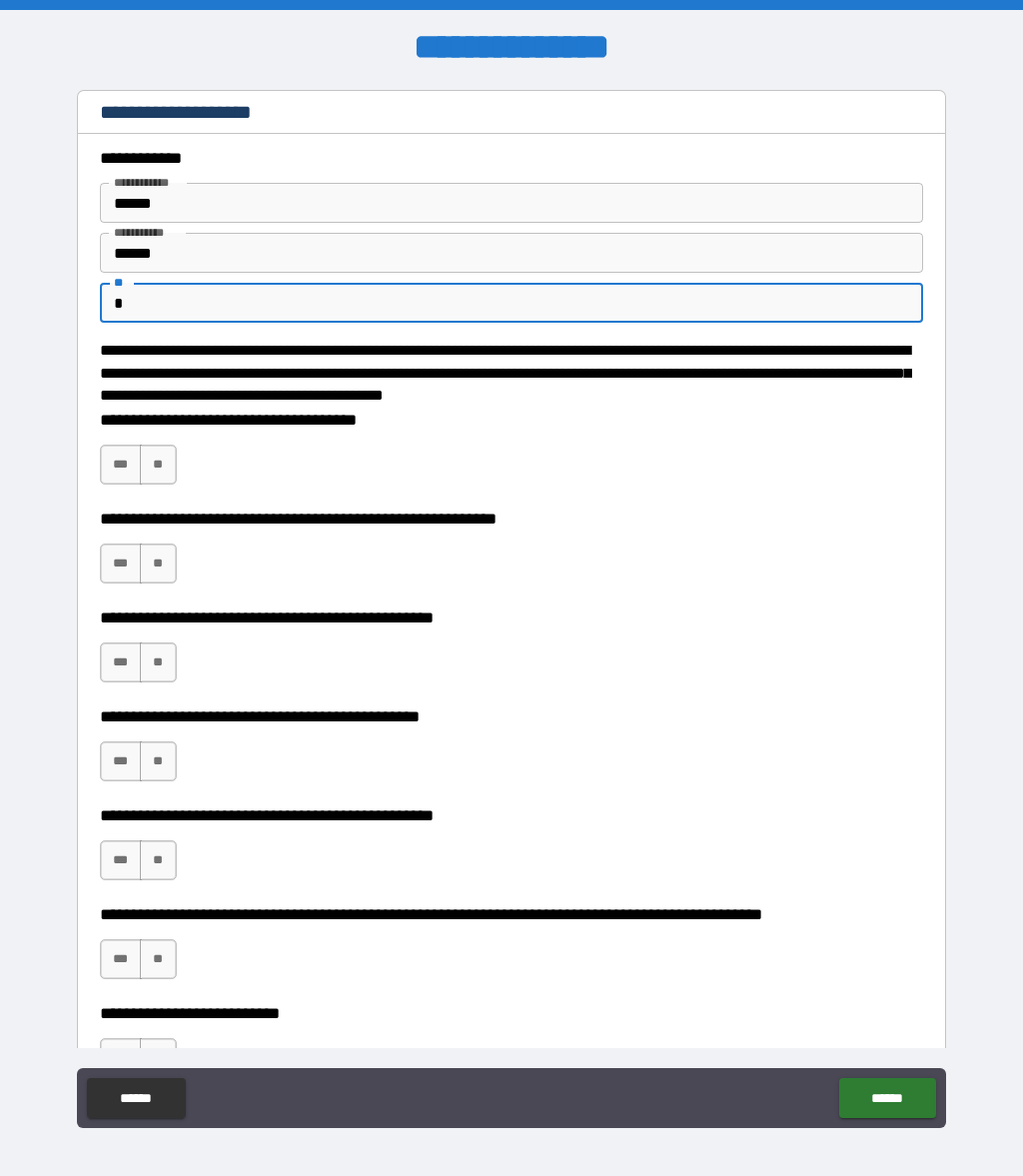 type on "*" 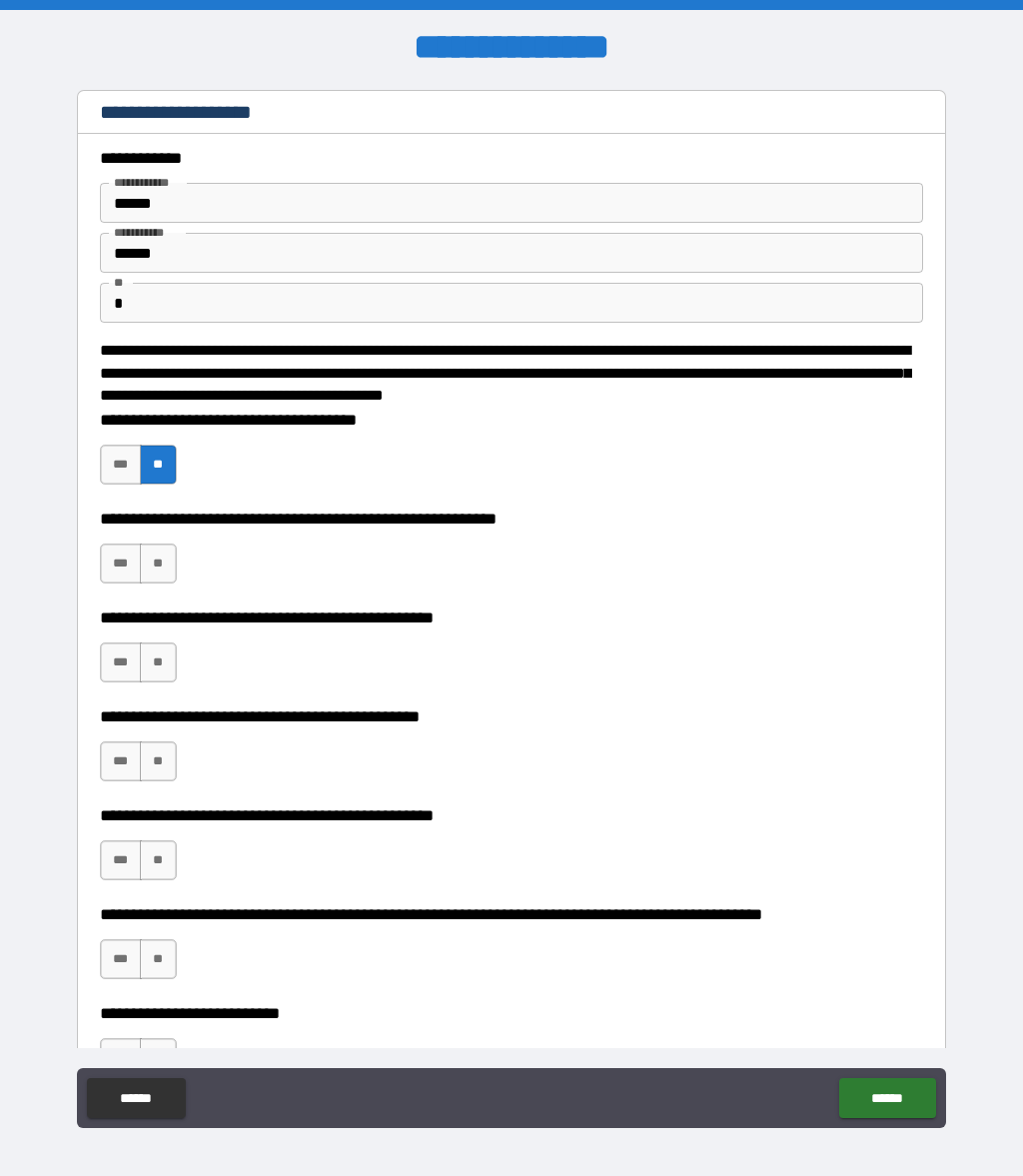 click on "**" at bounding box center [158, 564] 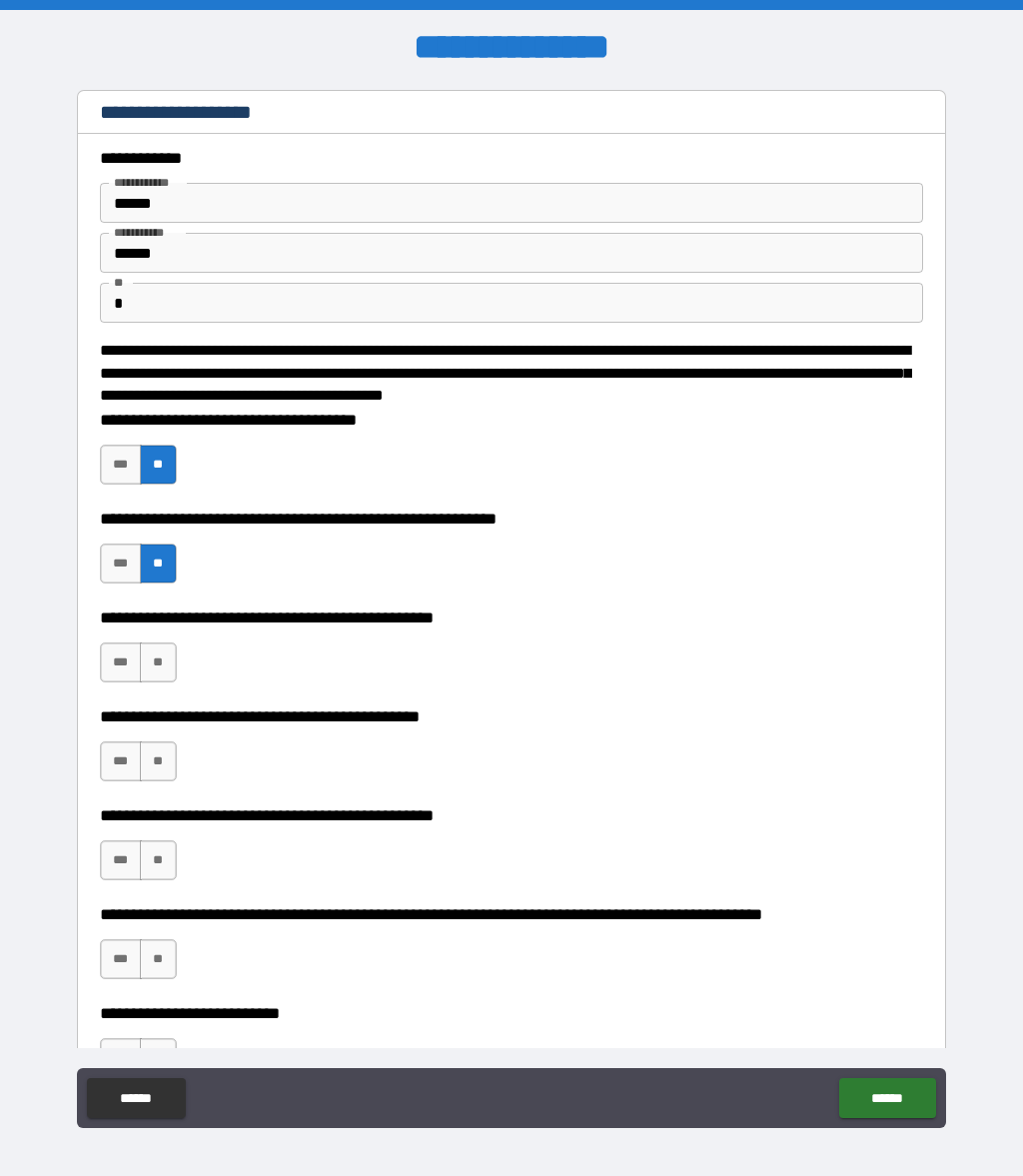 click on "**" at bounding box center [158, 662] 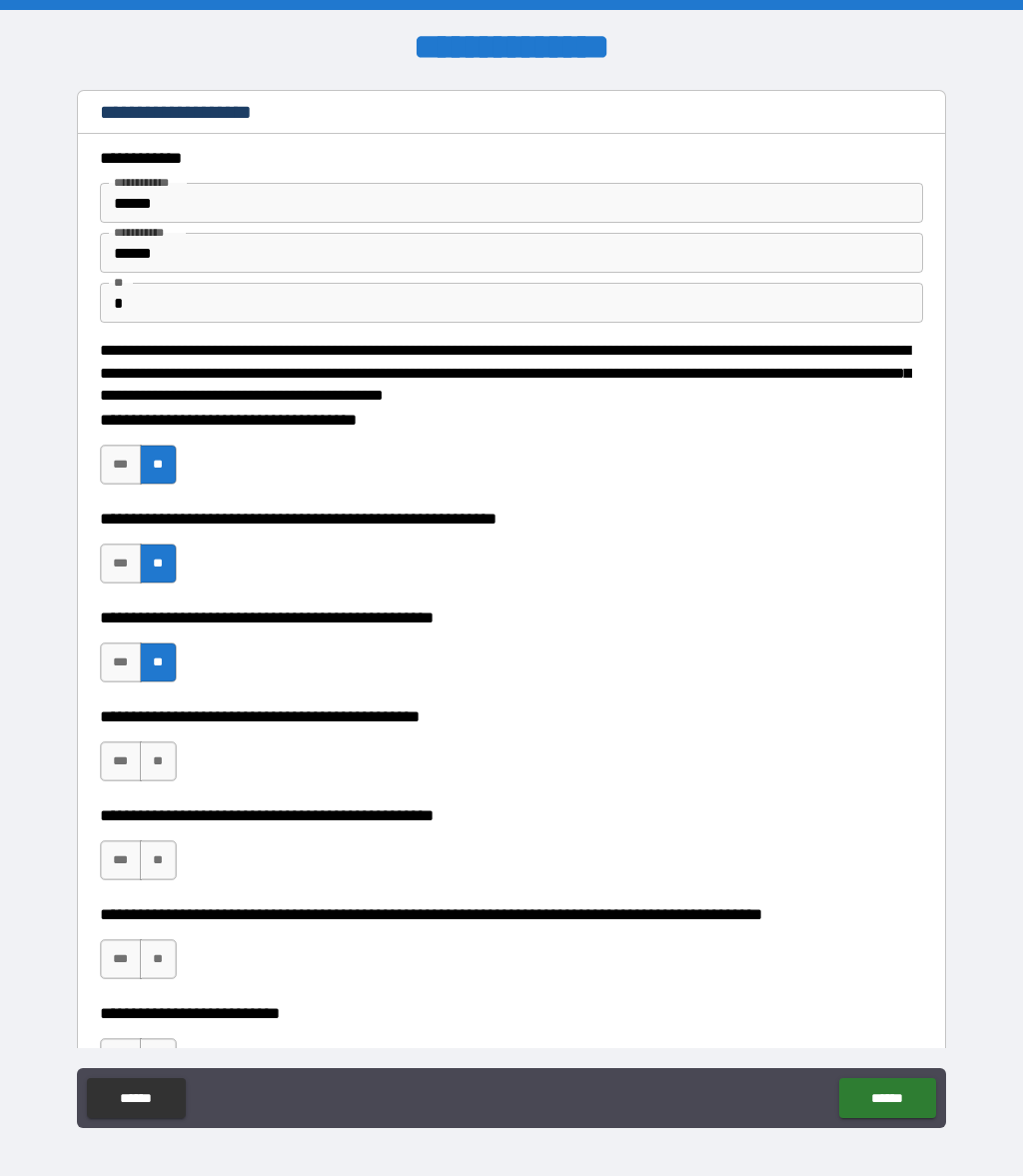 click on "**" at bounding box center (158, 761) 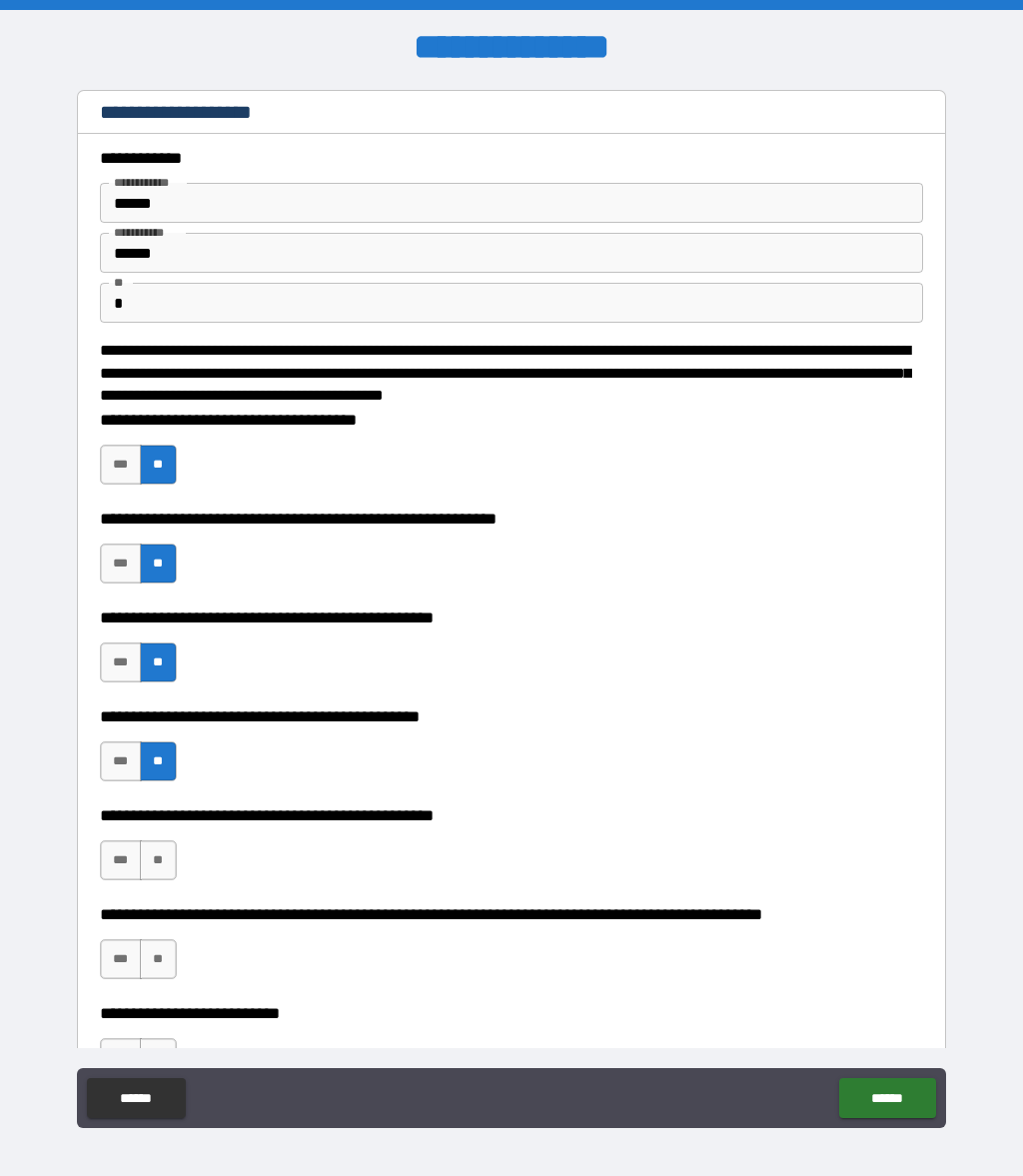 click on "**" at bounding box center (158, 860) 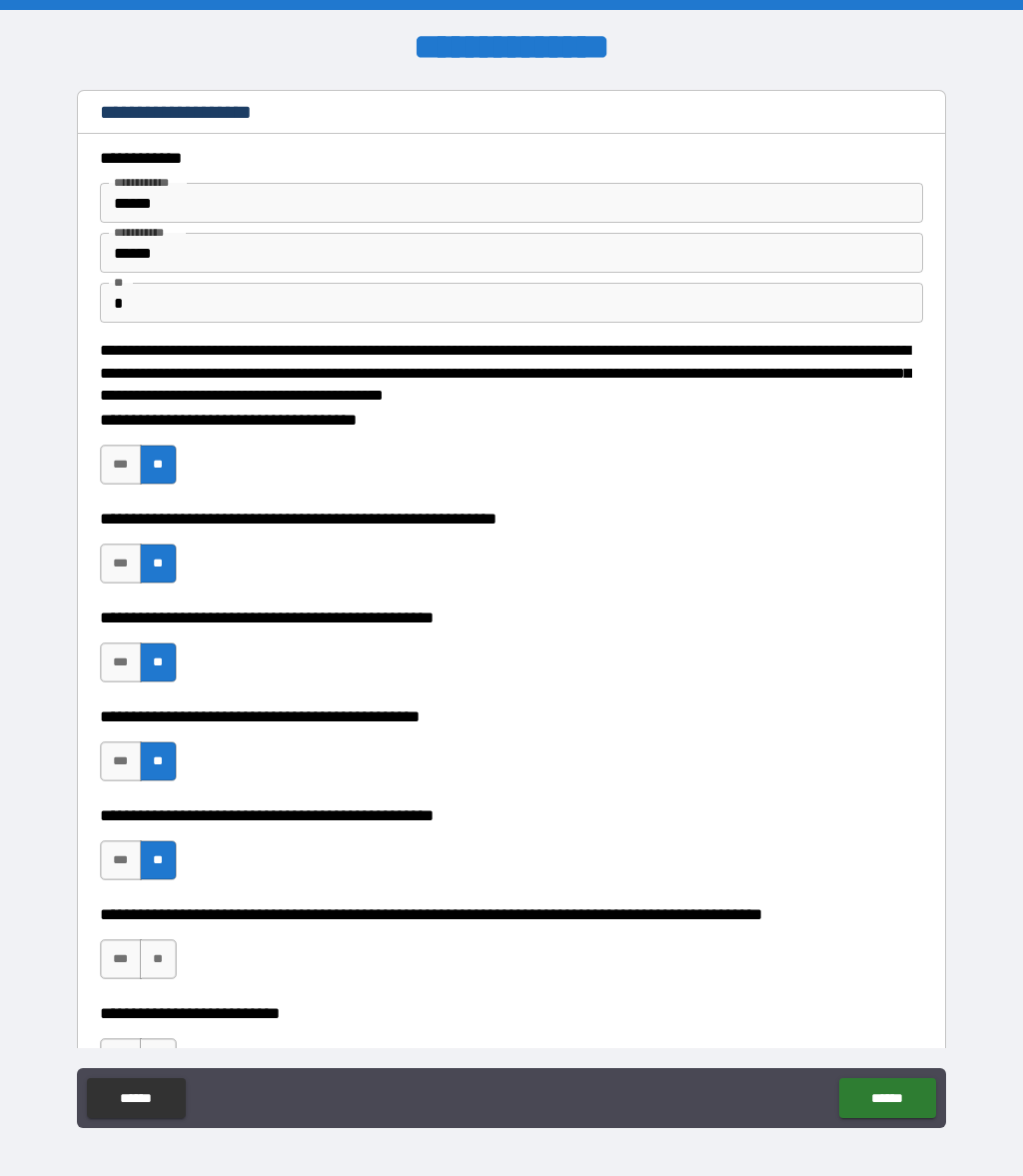 click on "**" at bounding box center [158, 959] 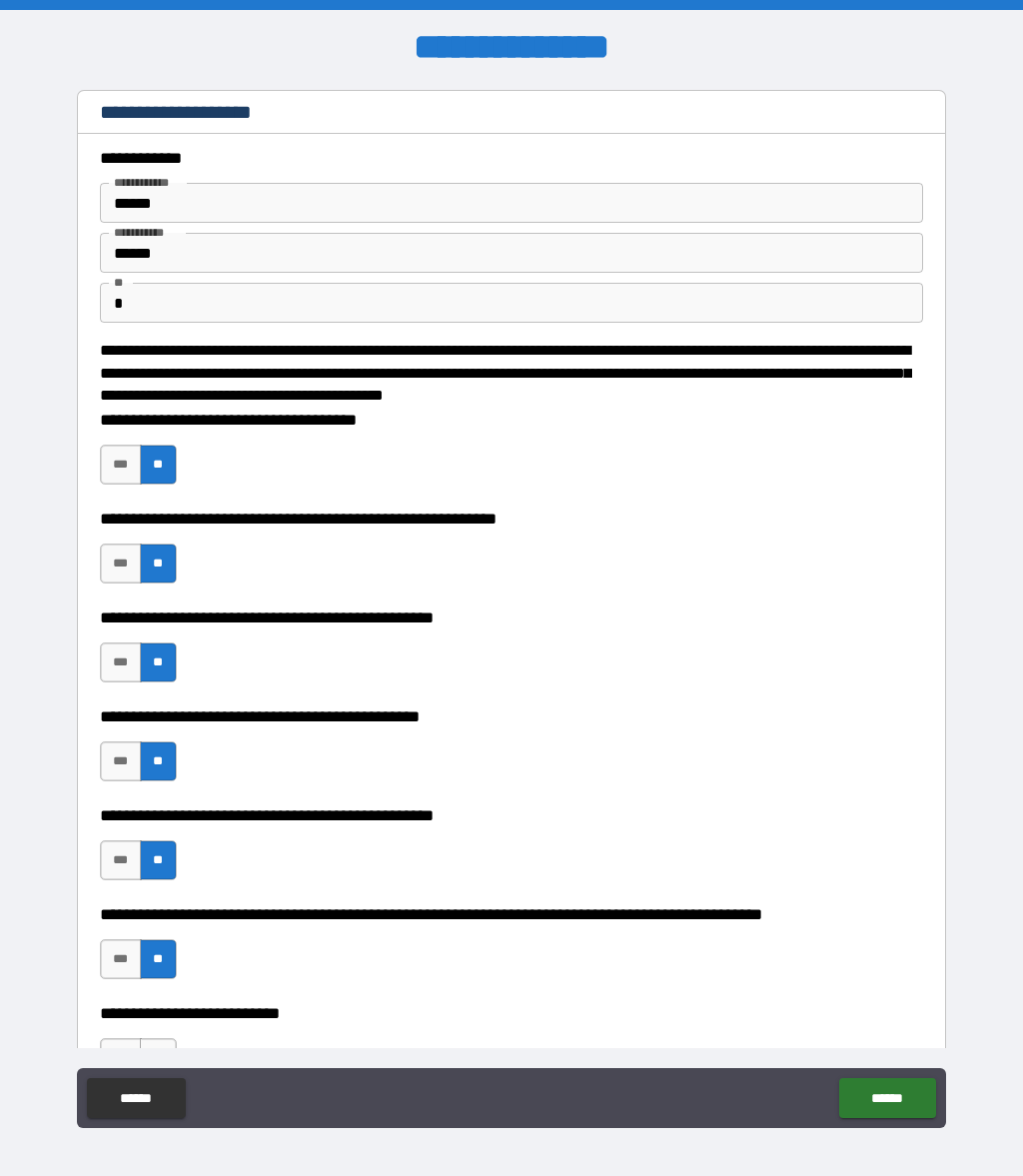 click on "**" at bounding box center (158, 1058) 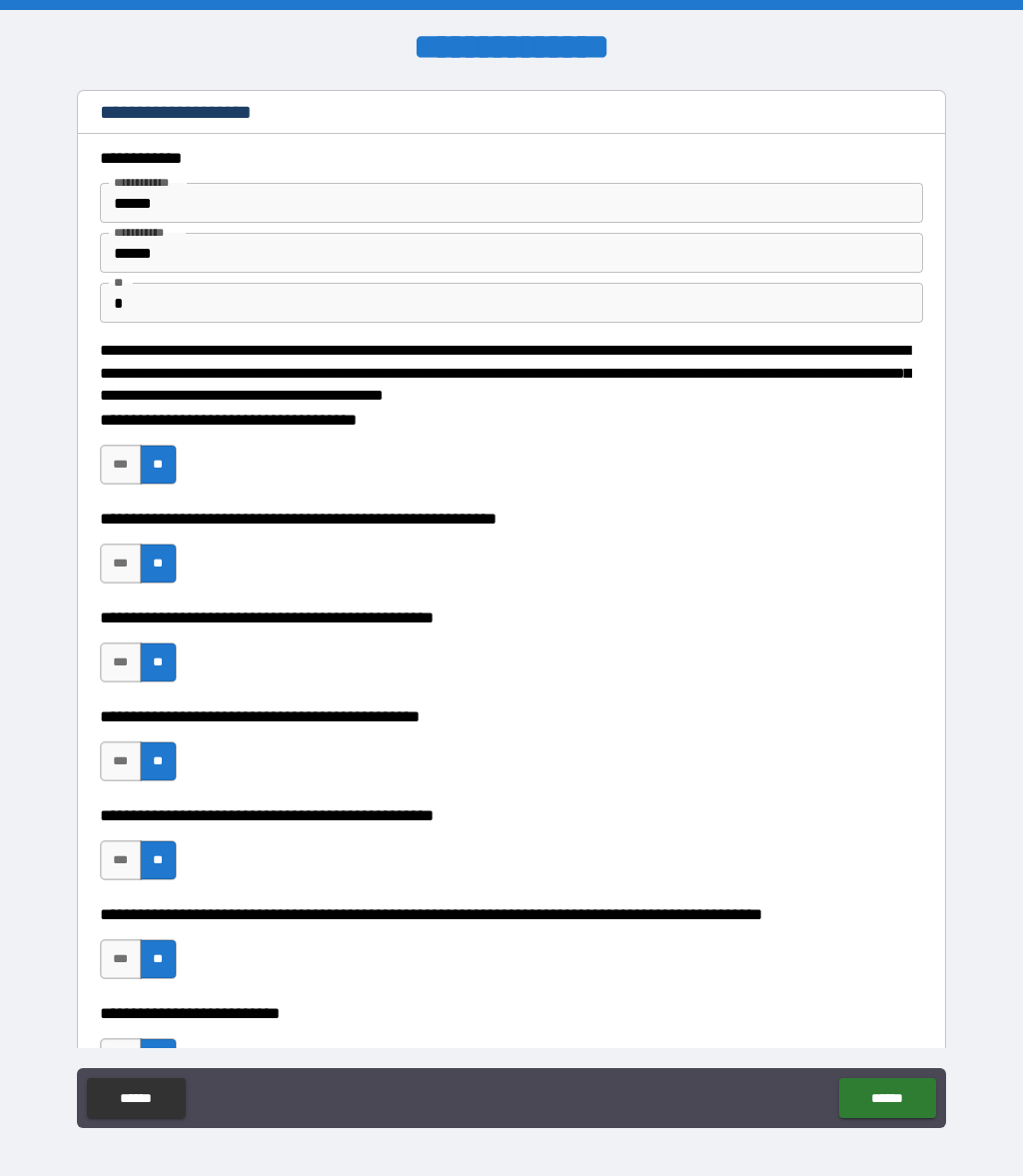 click on "**" at bounding box center (158, 1157) 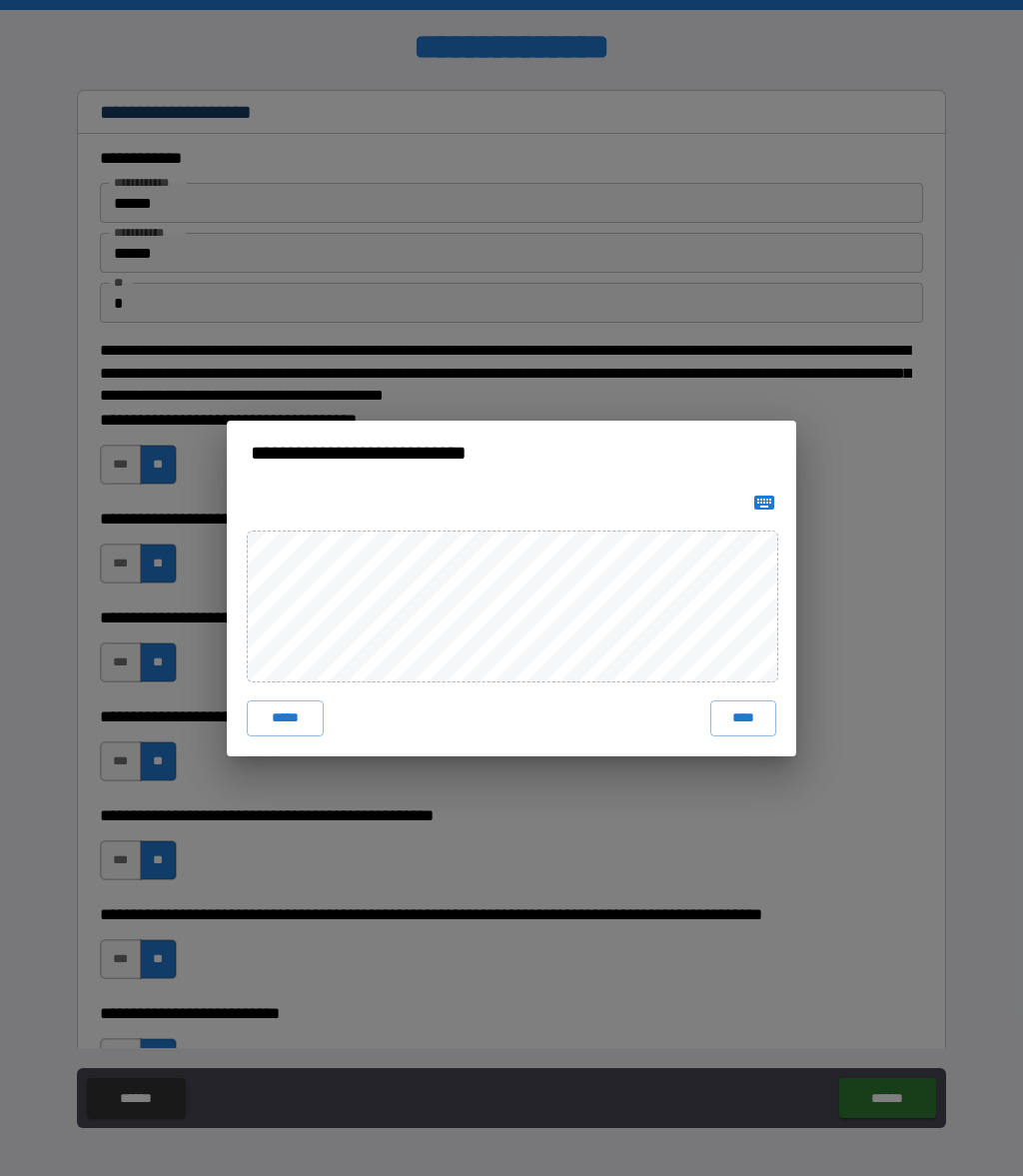 click on "****" at bounding box center (743, 718) 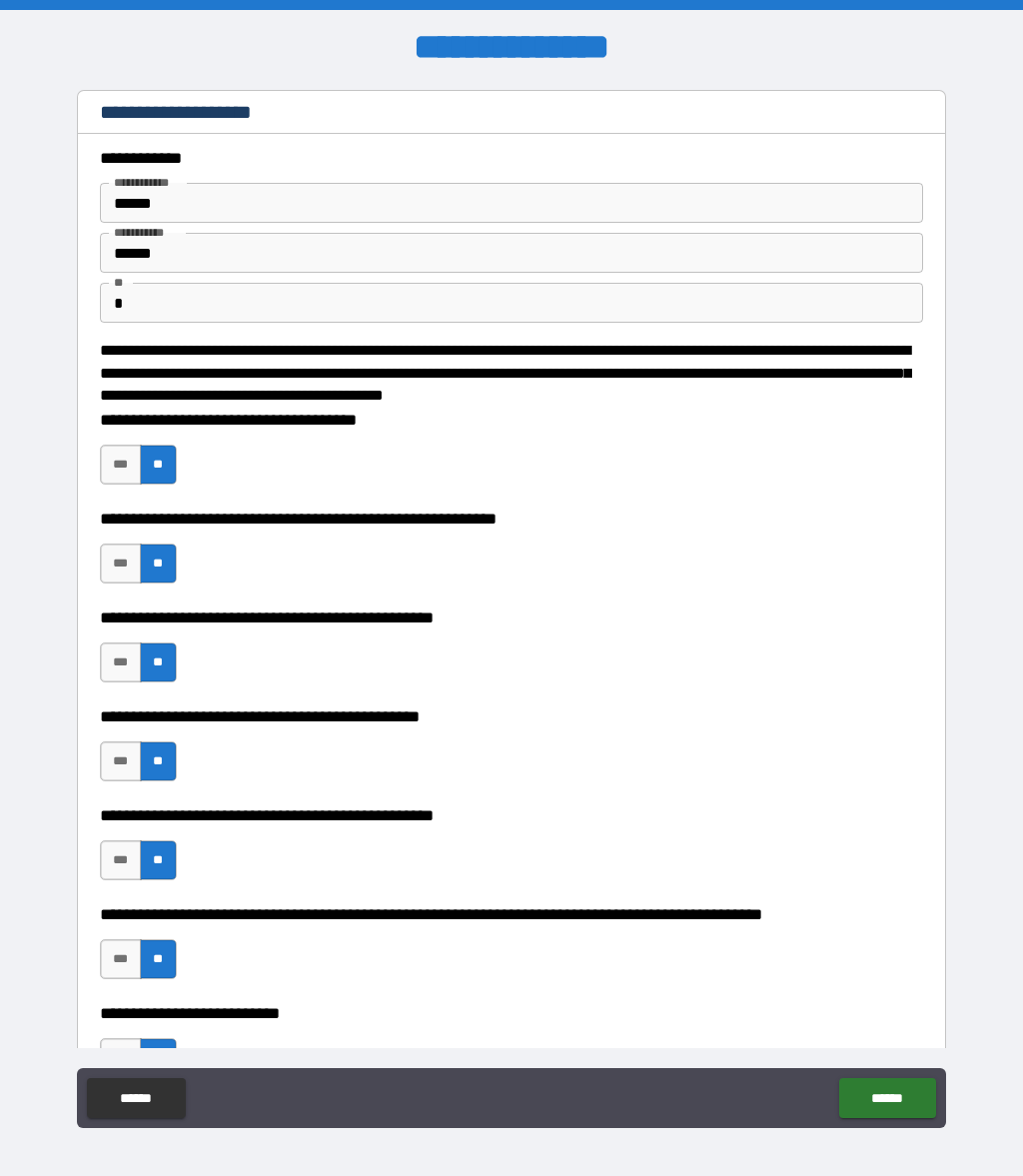 click on "**********" at bounding box center (512, 588) 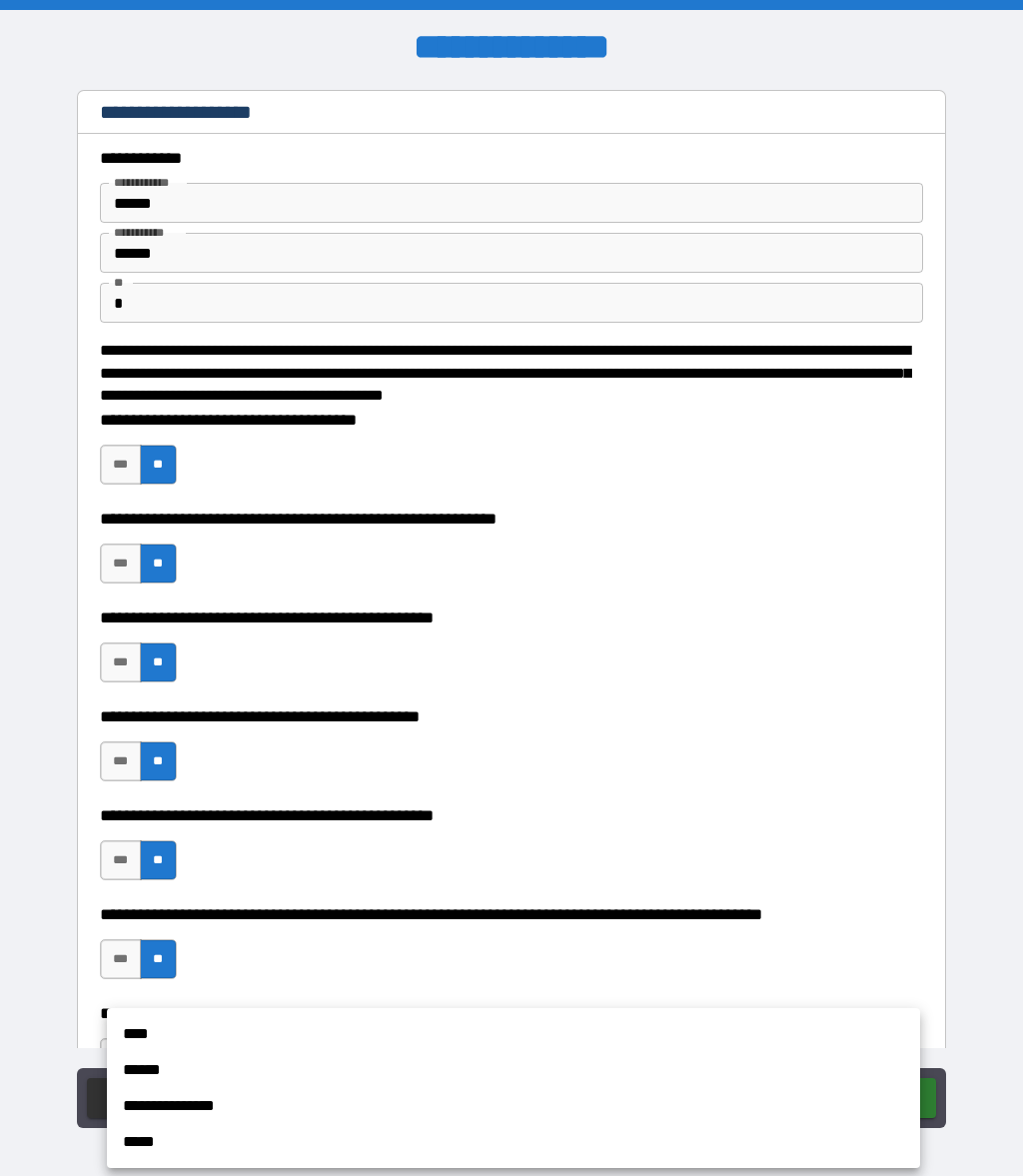 click on "****" at bounding box center [513, 1034] 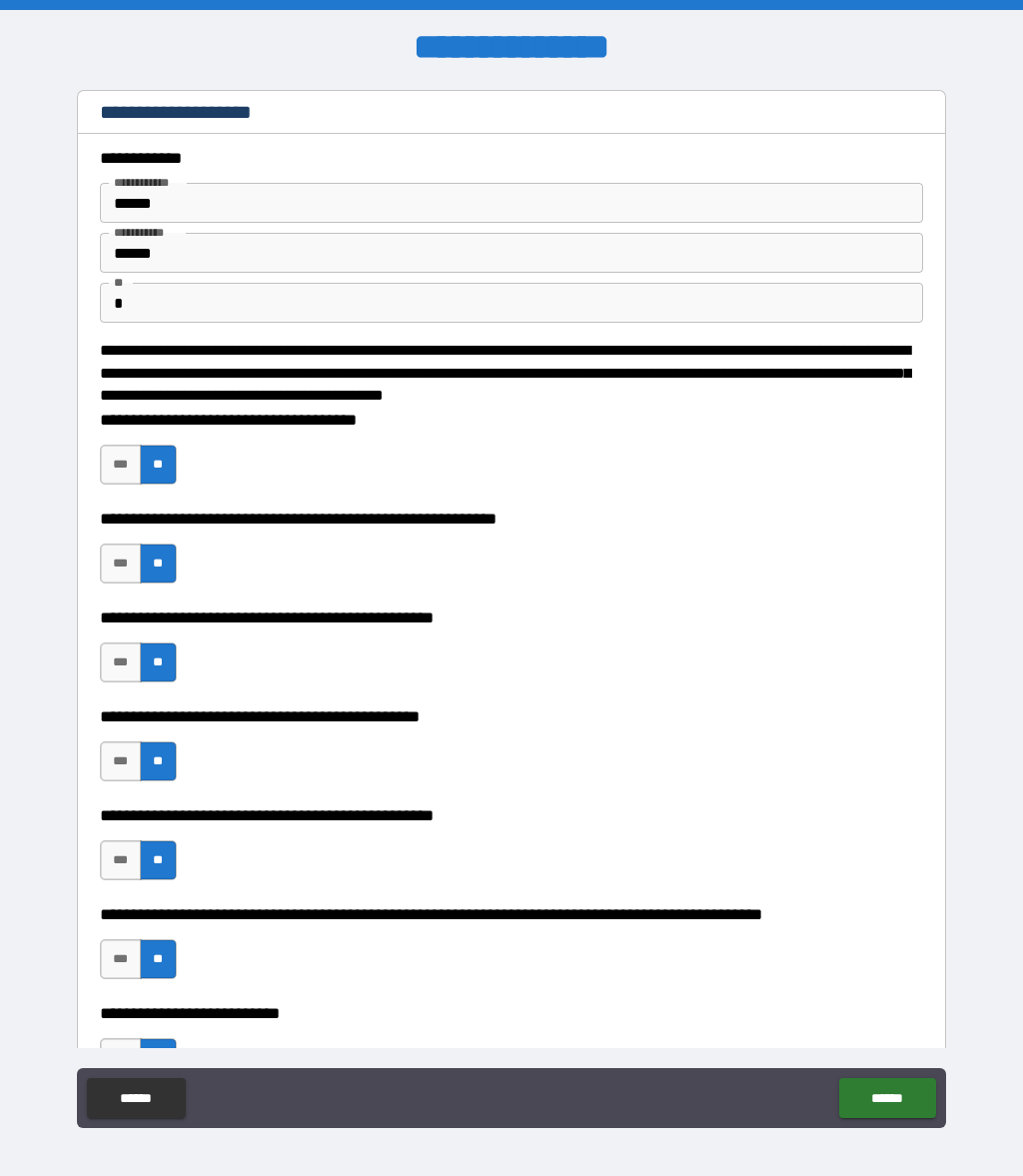type on "****" 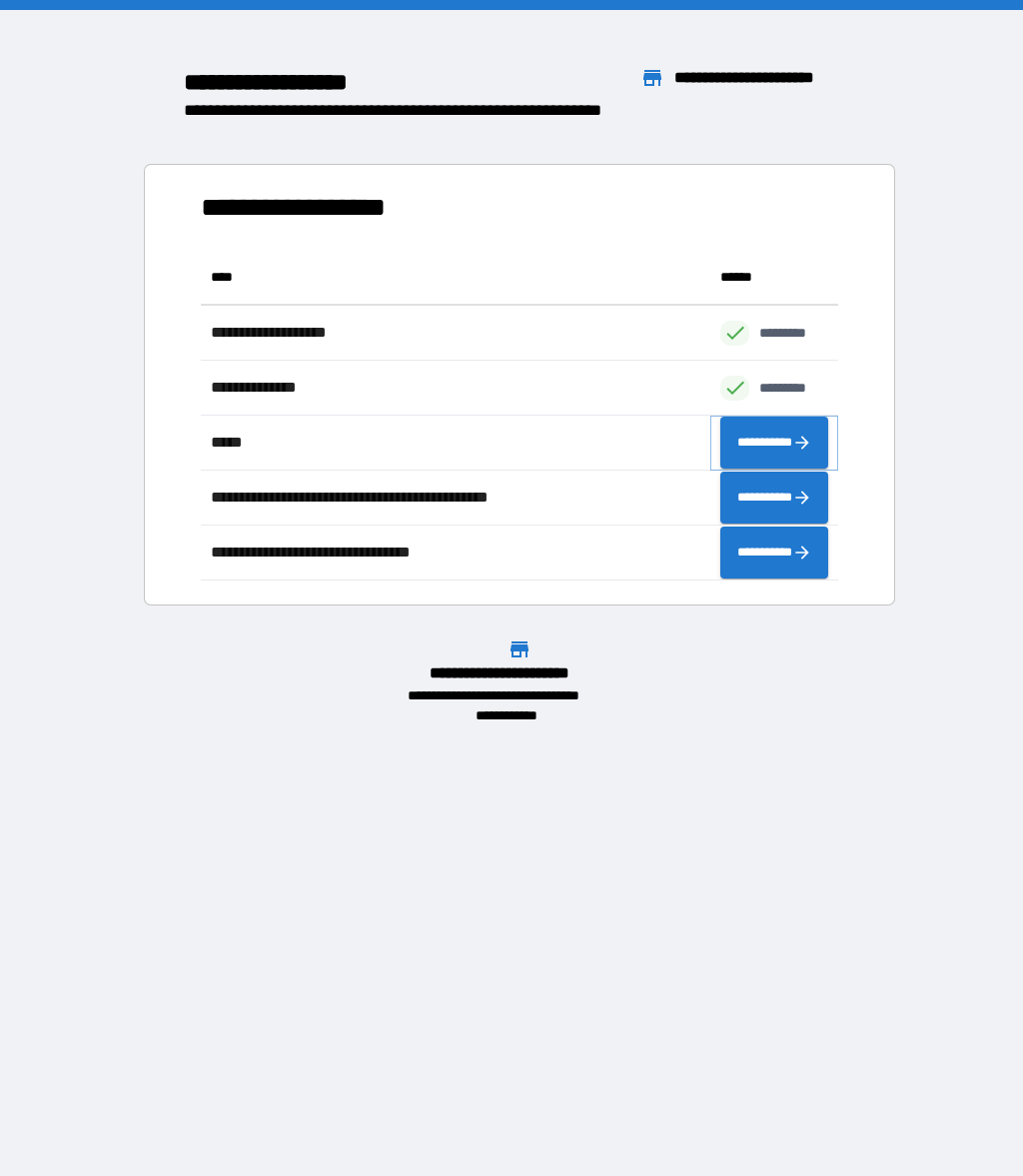 click on "**********" at bounding box center (774, 443) 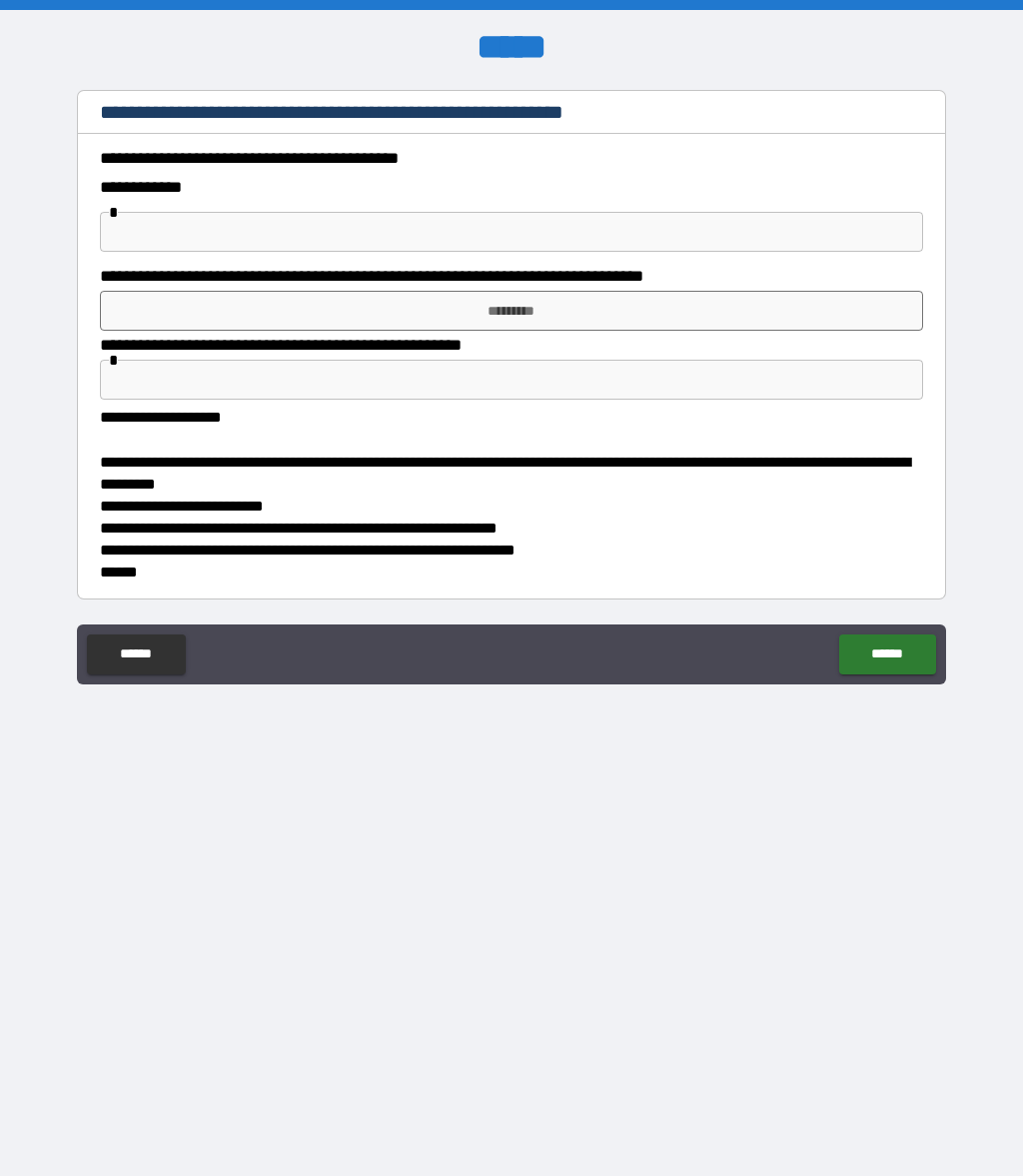 click at bounding box center [512, 232] 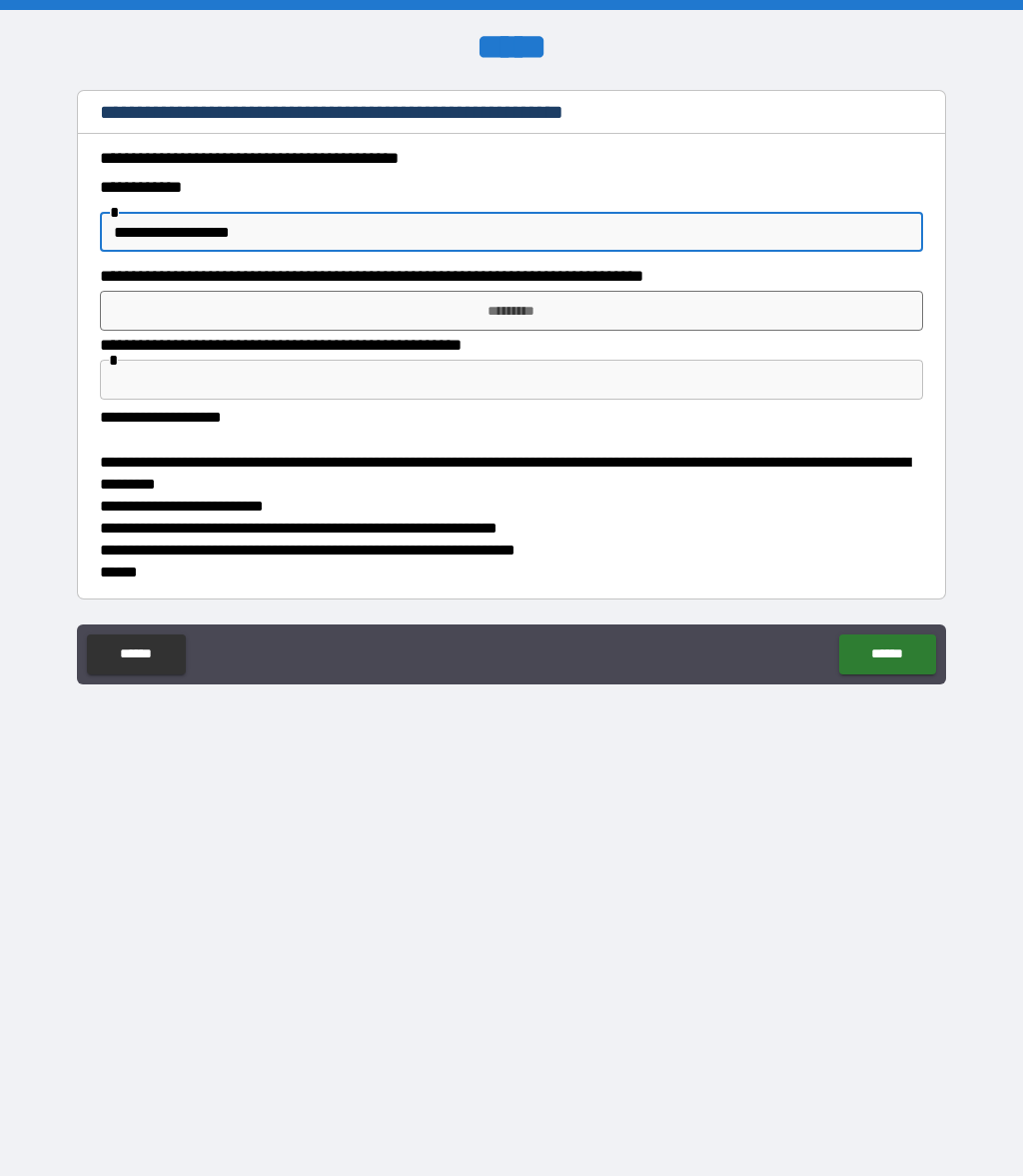 type on "**********" 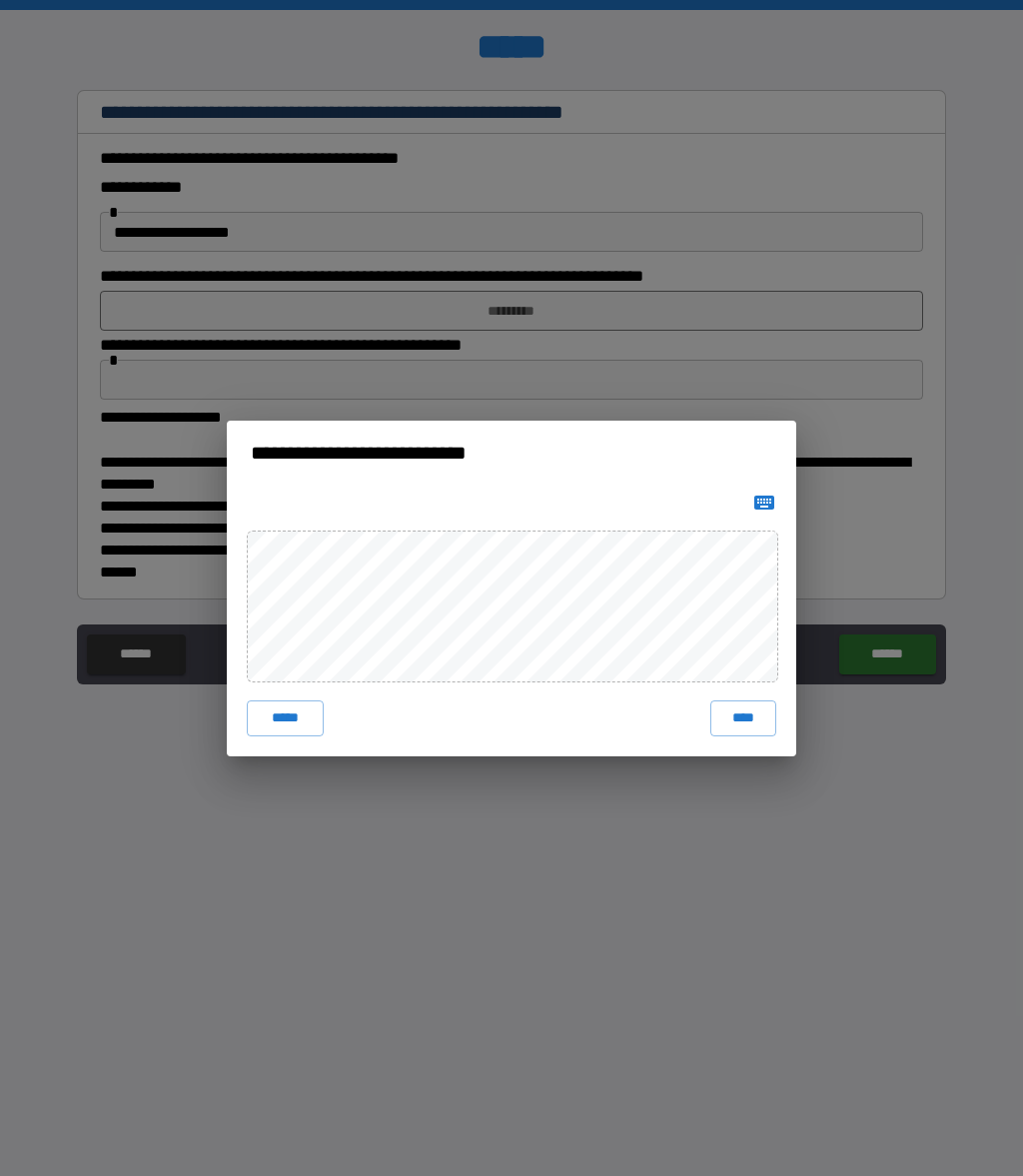 click on "****" at bounding box center [743, 718] 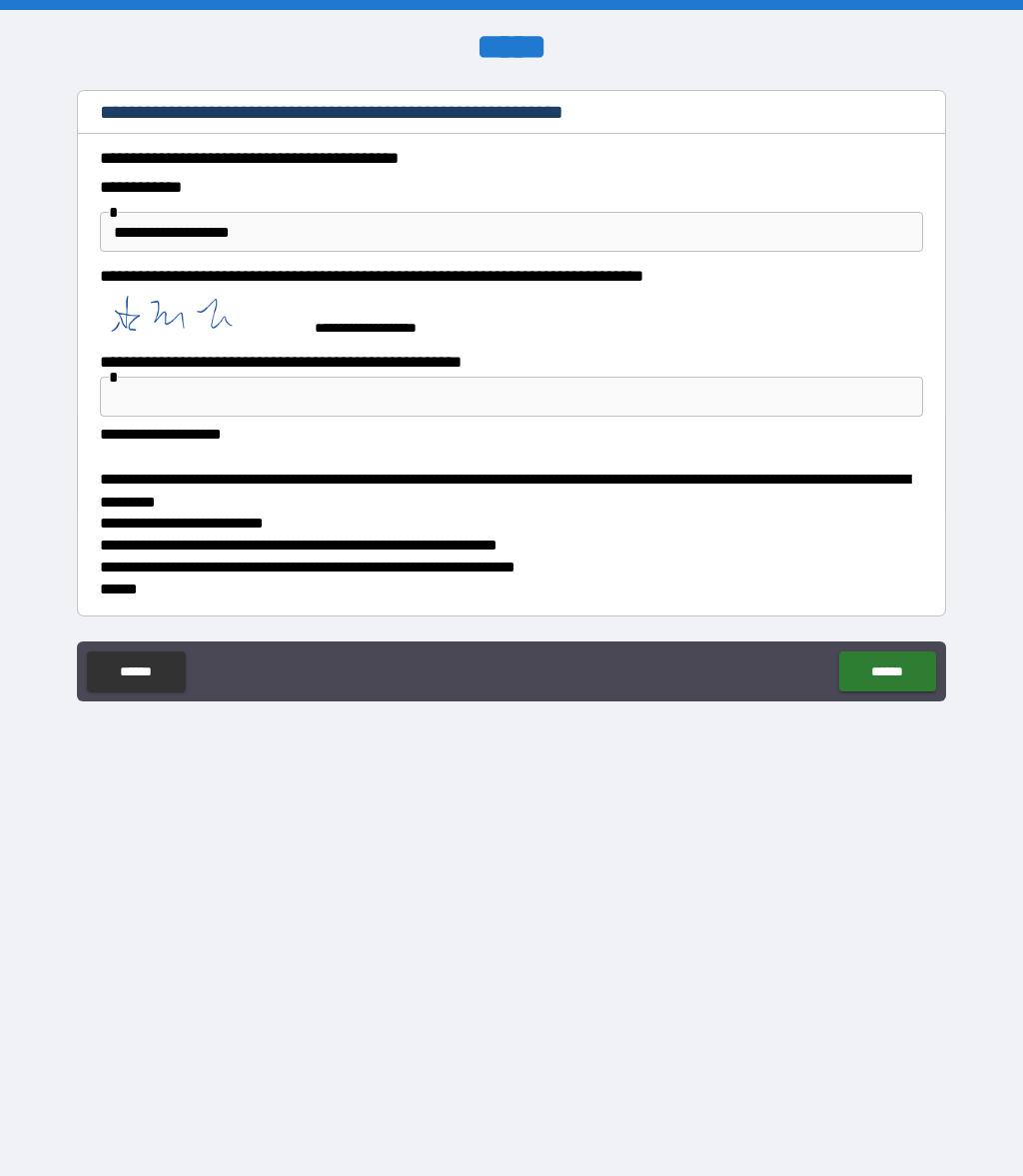 click on "******" at bounding box center [887, 671] 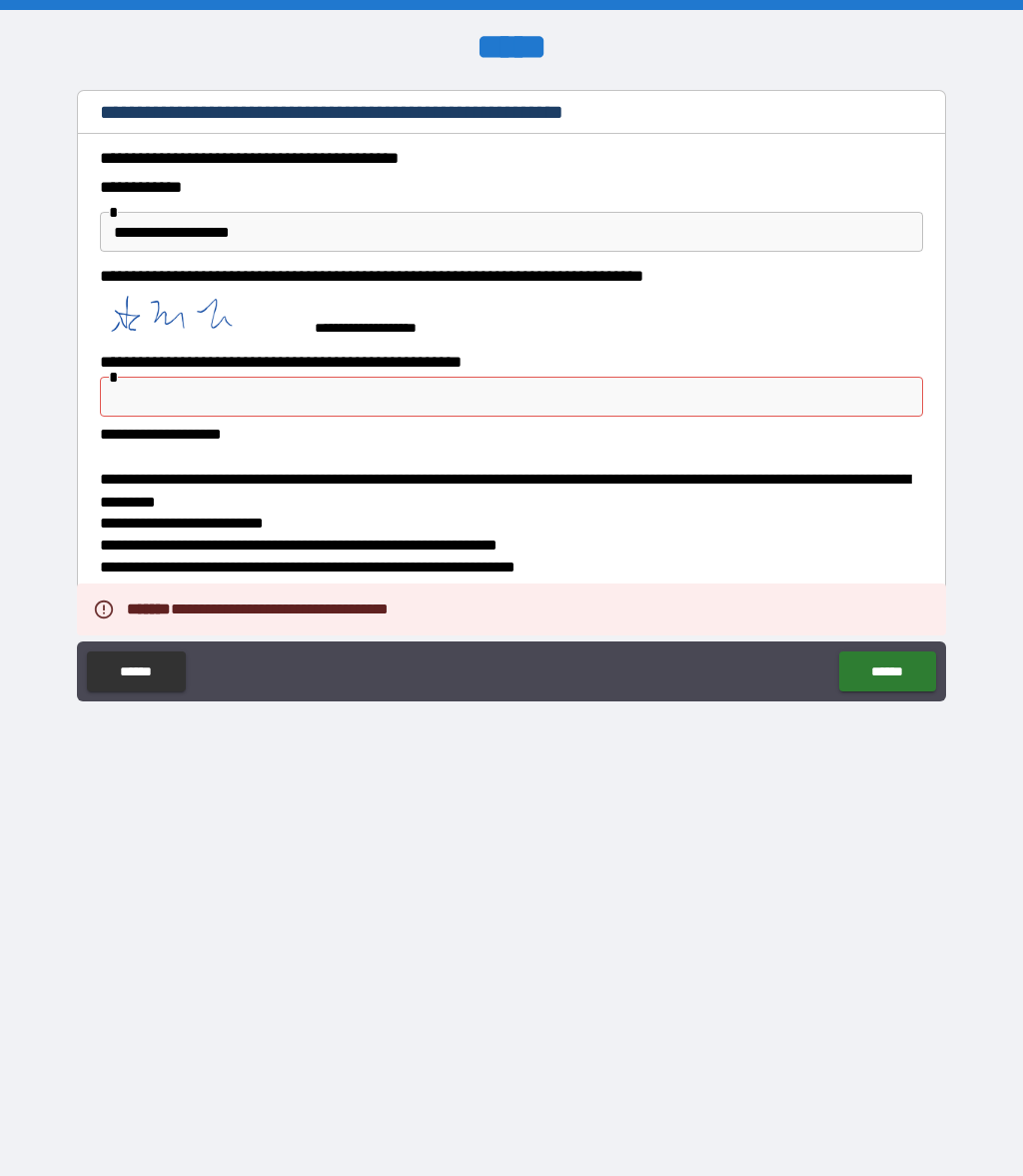 click at bounding box center (512, 397) 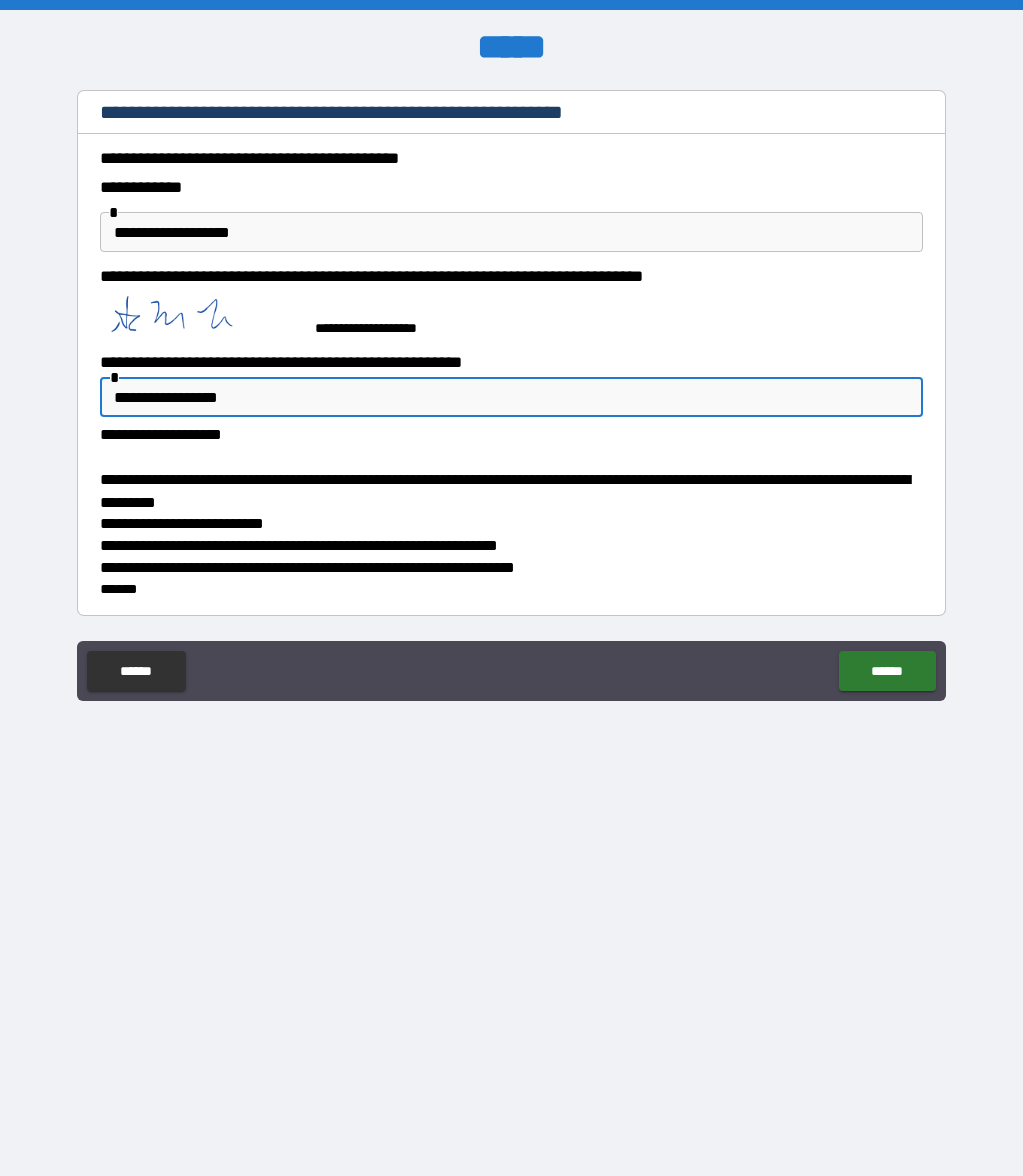 type on "**********" 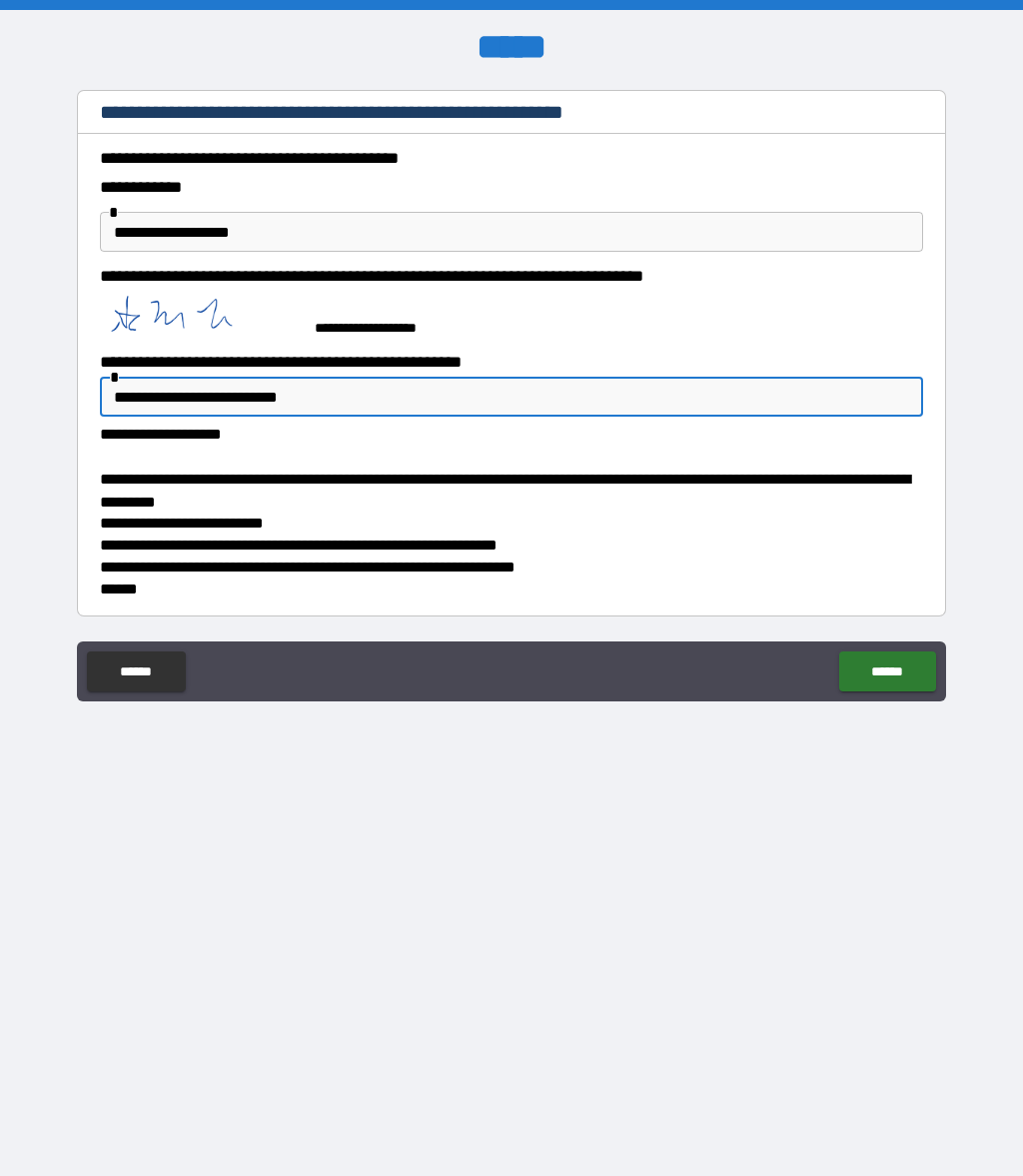 click on "******" at bounding box center (887, 671) 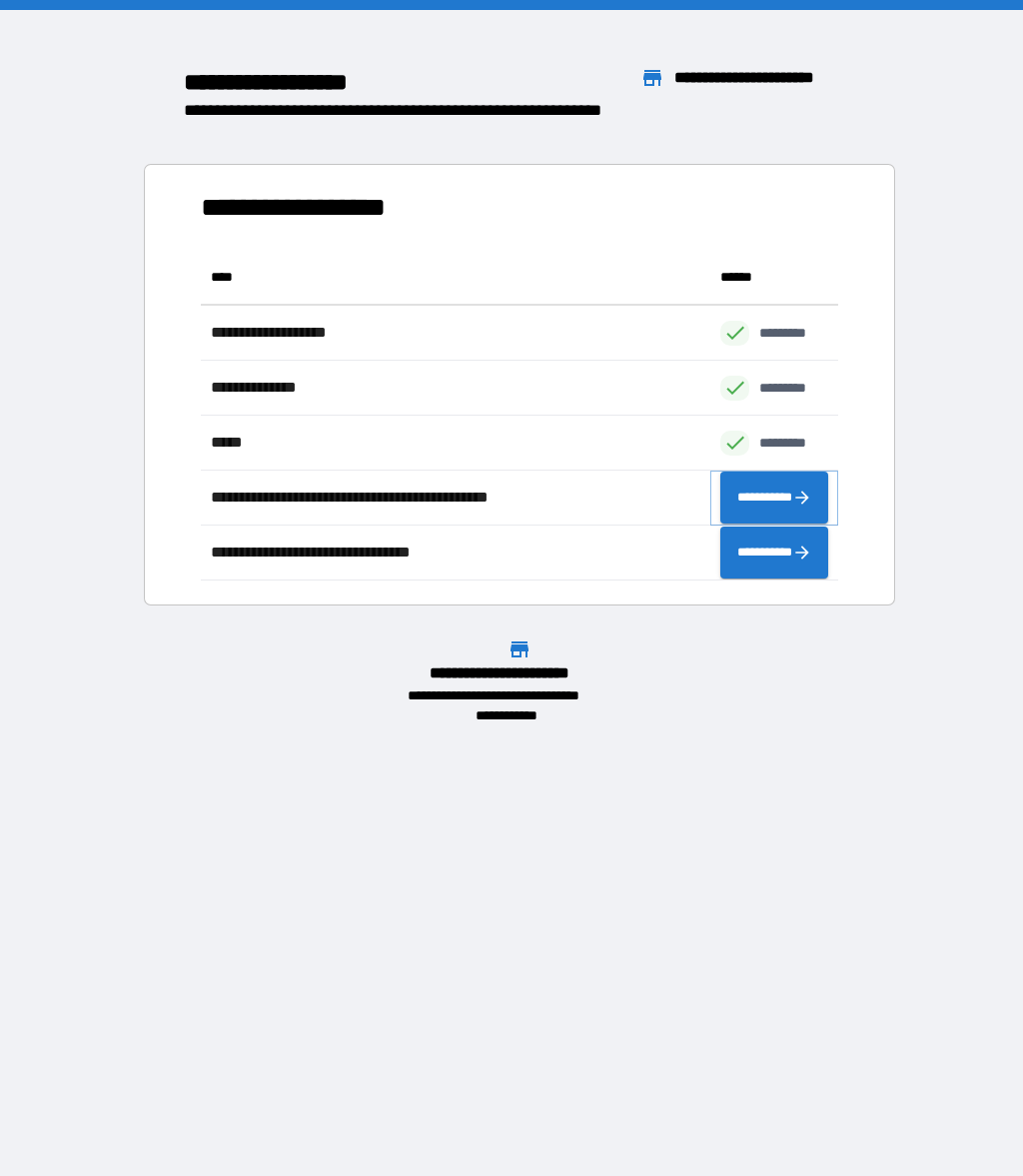 click on "**********" at bounding box center (774, 498) 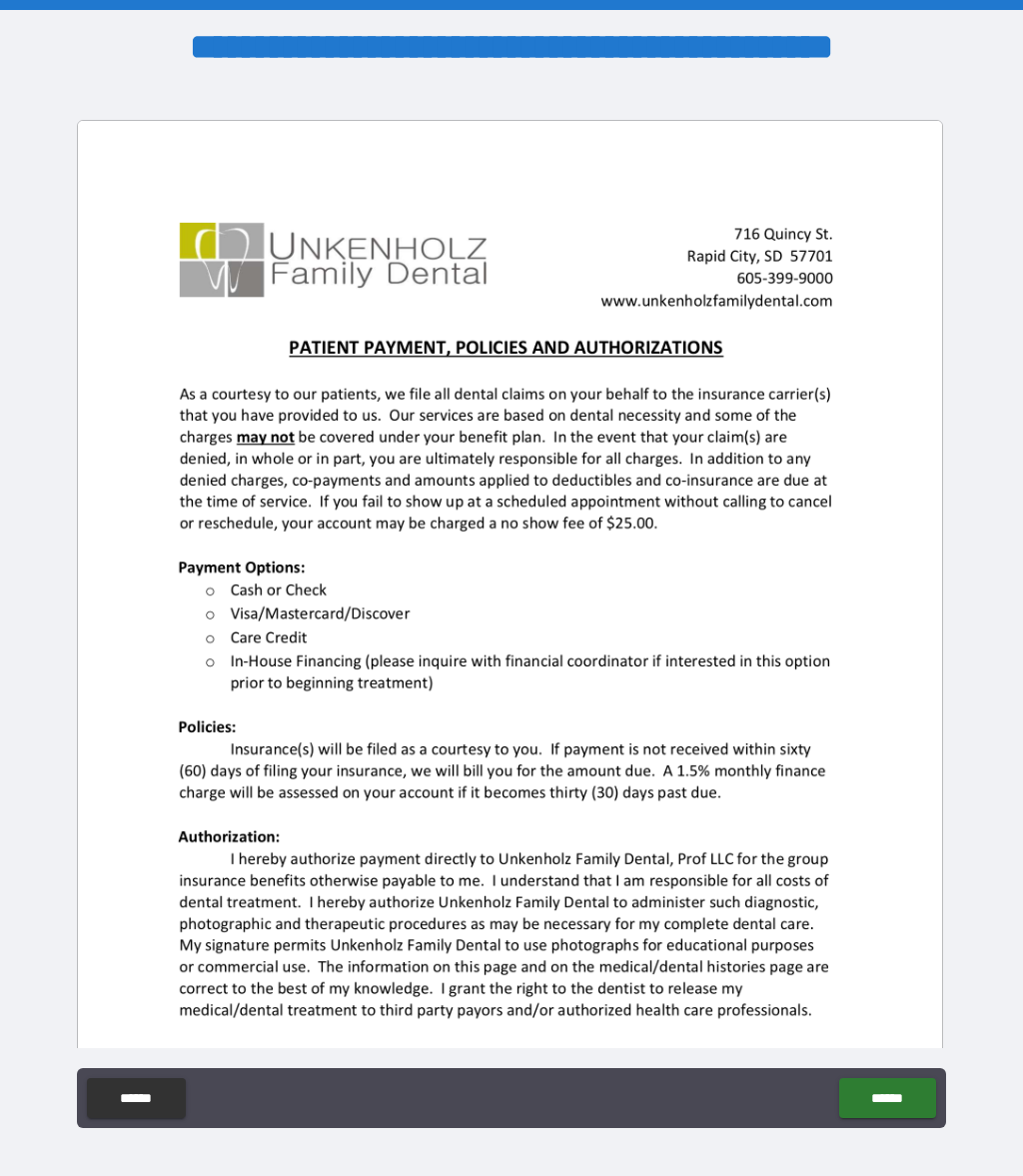 click on "*********" at bounding box center [507, 1462] 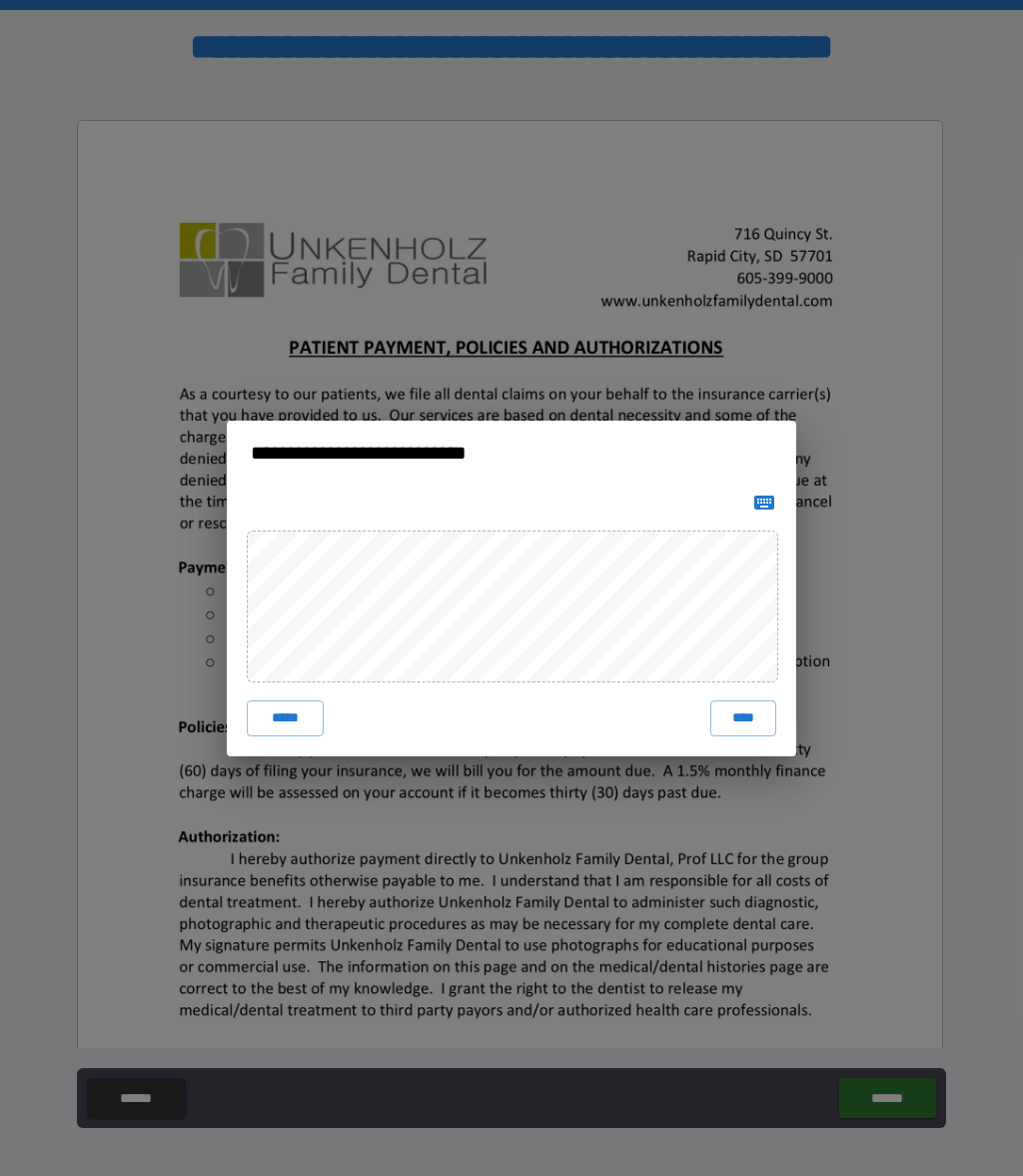 click on "****" at bounding box center (743, 718) 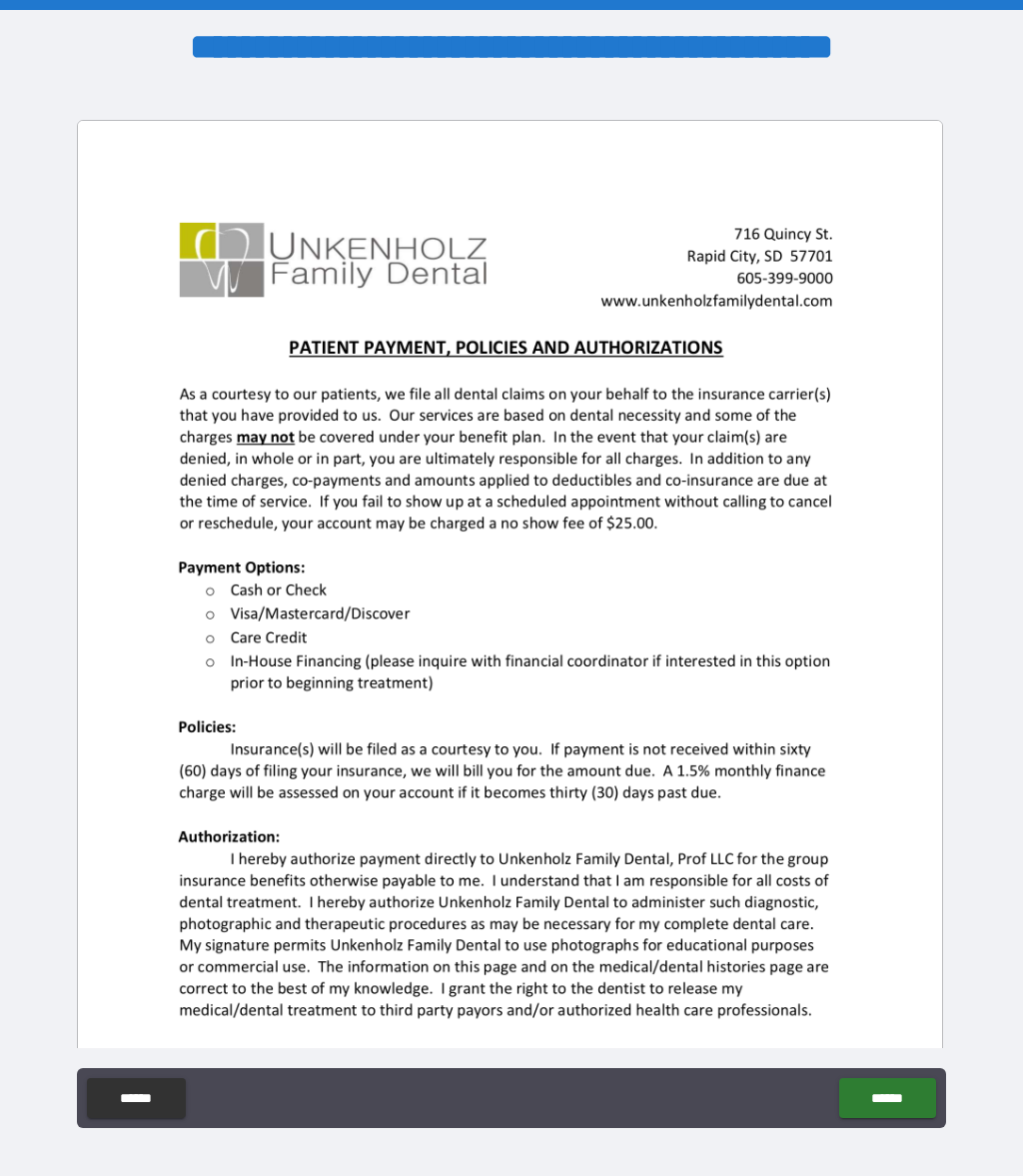 click on "**********" at bounding box center [512, 588] 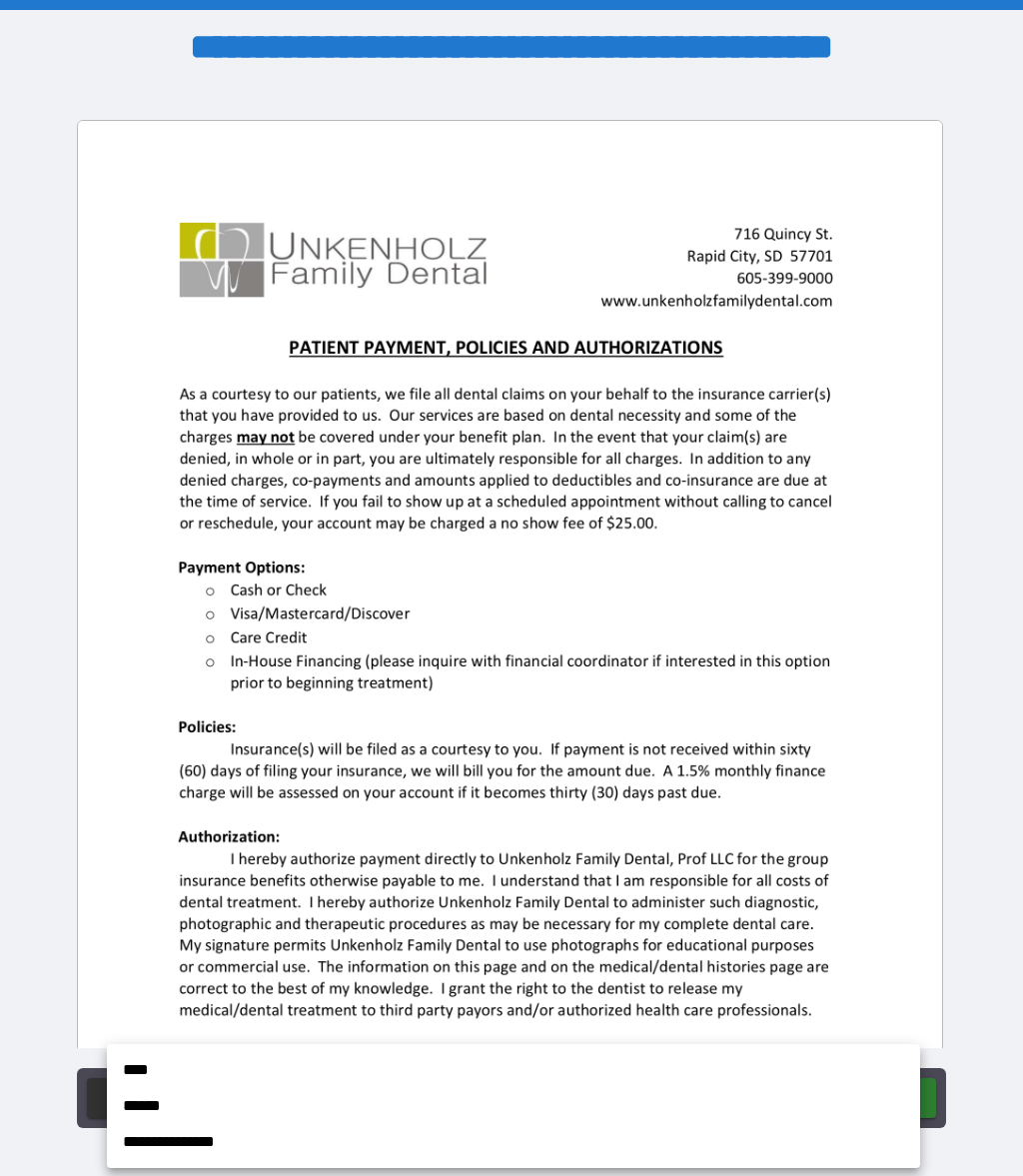 click on "****" at bounding box center [513, 1070] 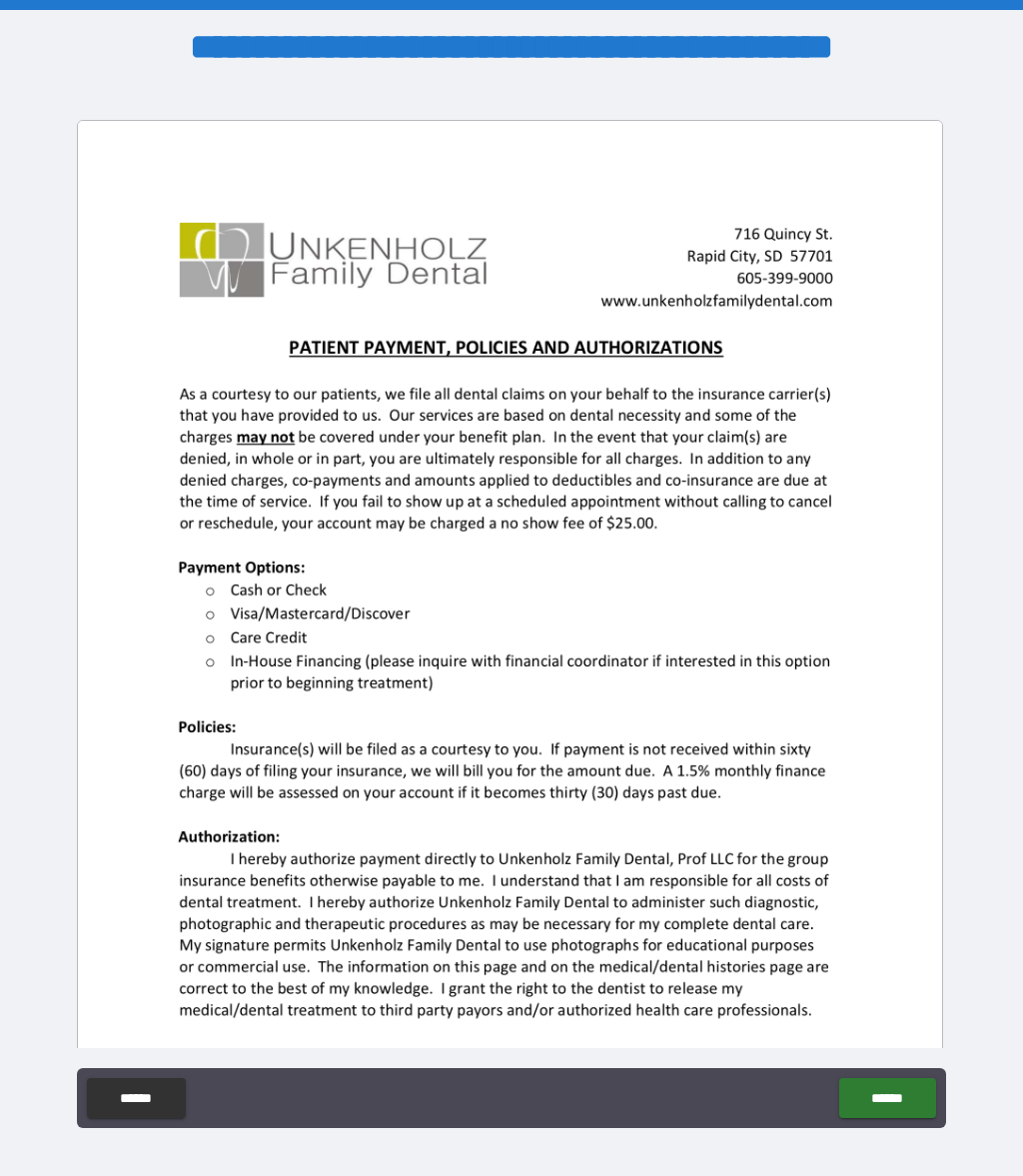 click on "******" at bounding box center [887, 1098] 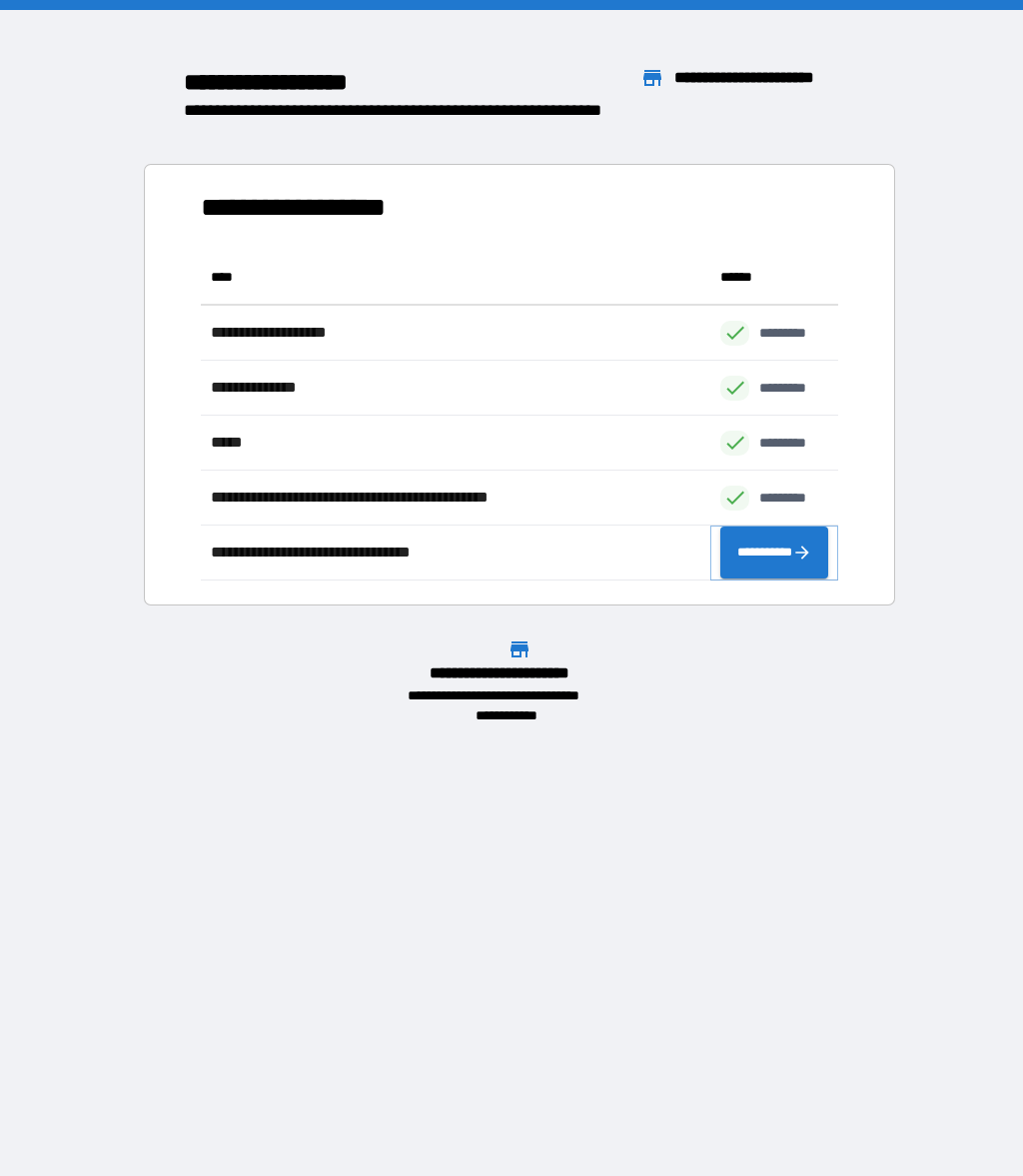 click on "**********" at bounding box center (774, 553) 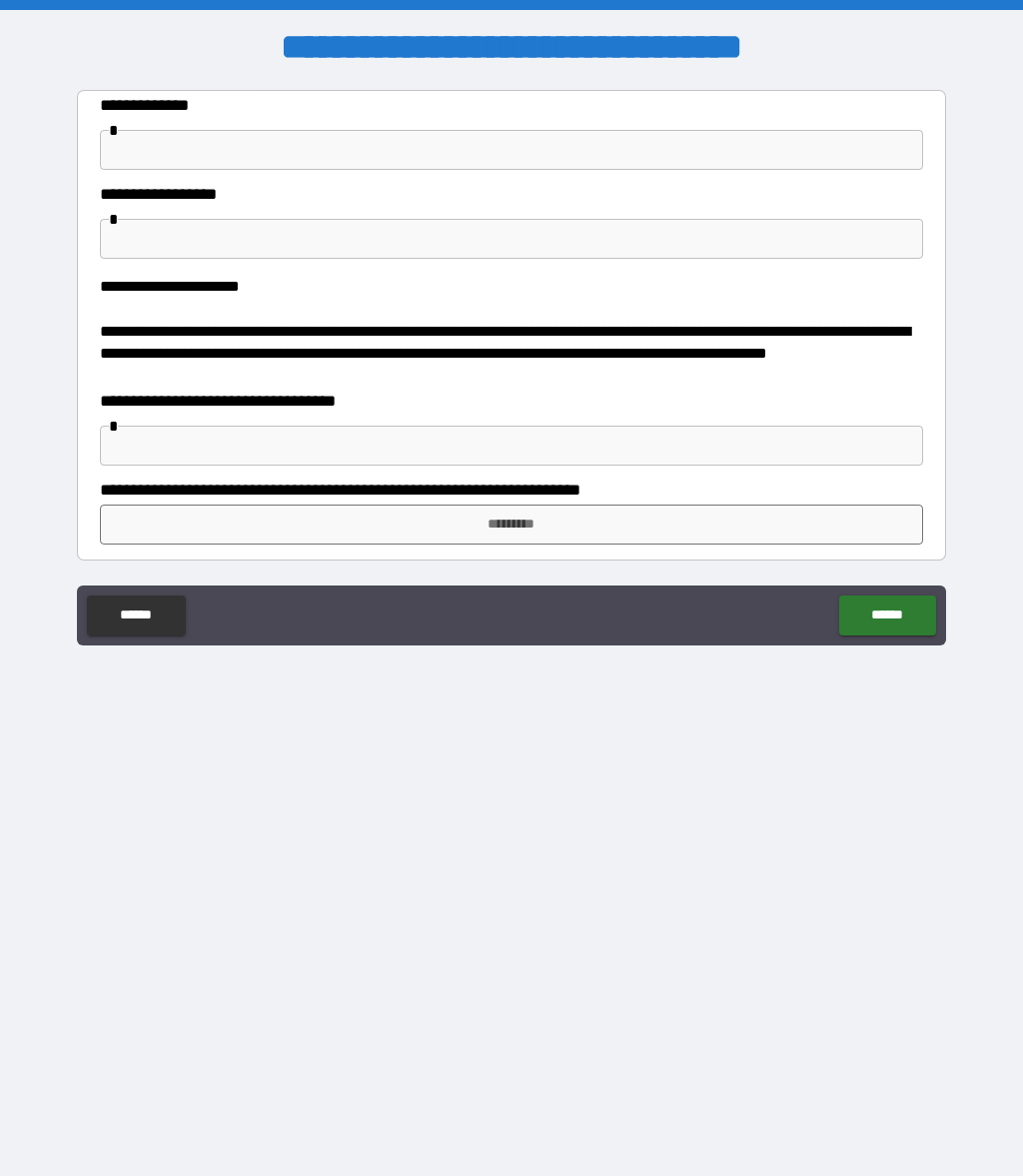 click at bounding box center (512, 150) 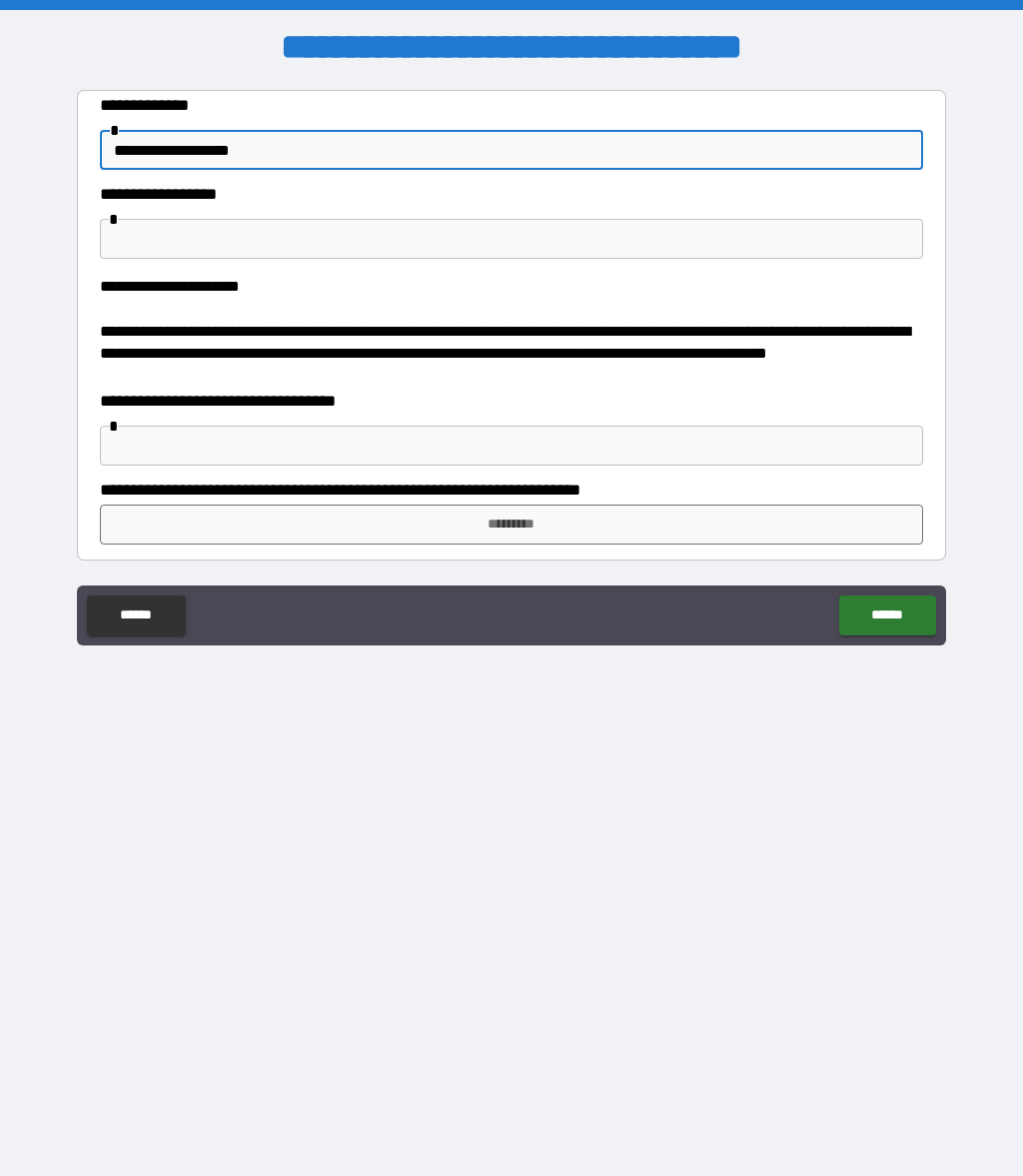 type on "**********" 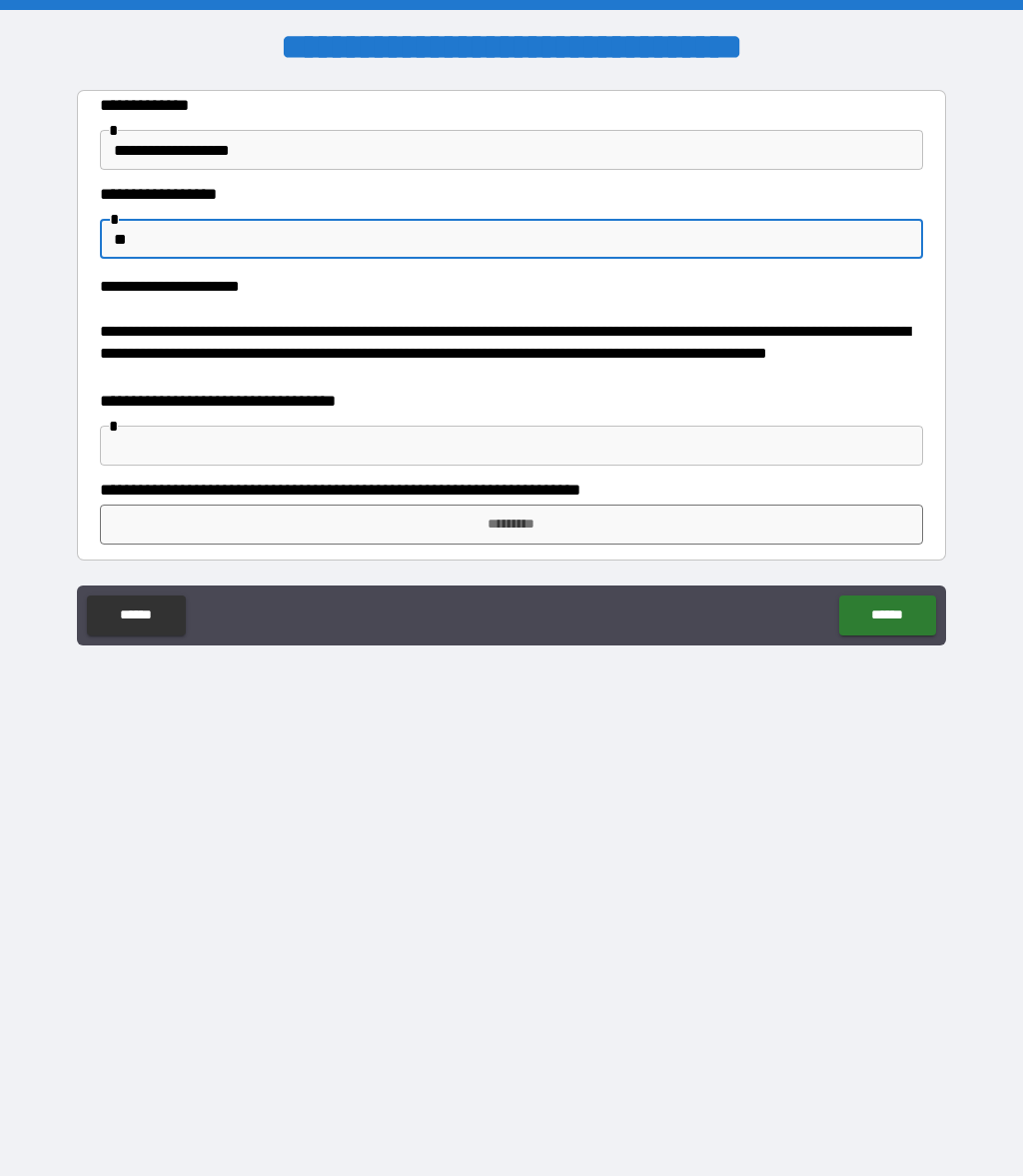 type on "*" 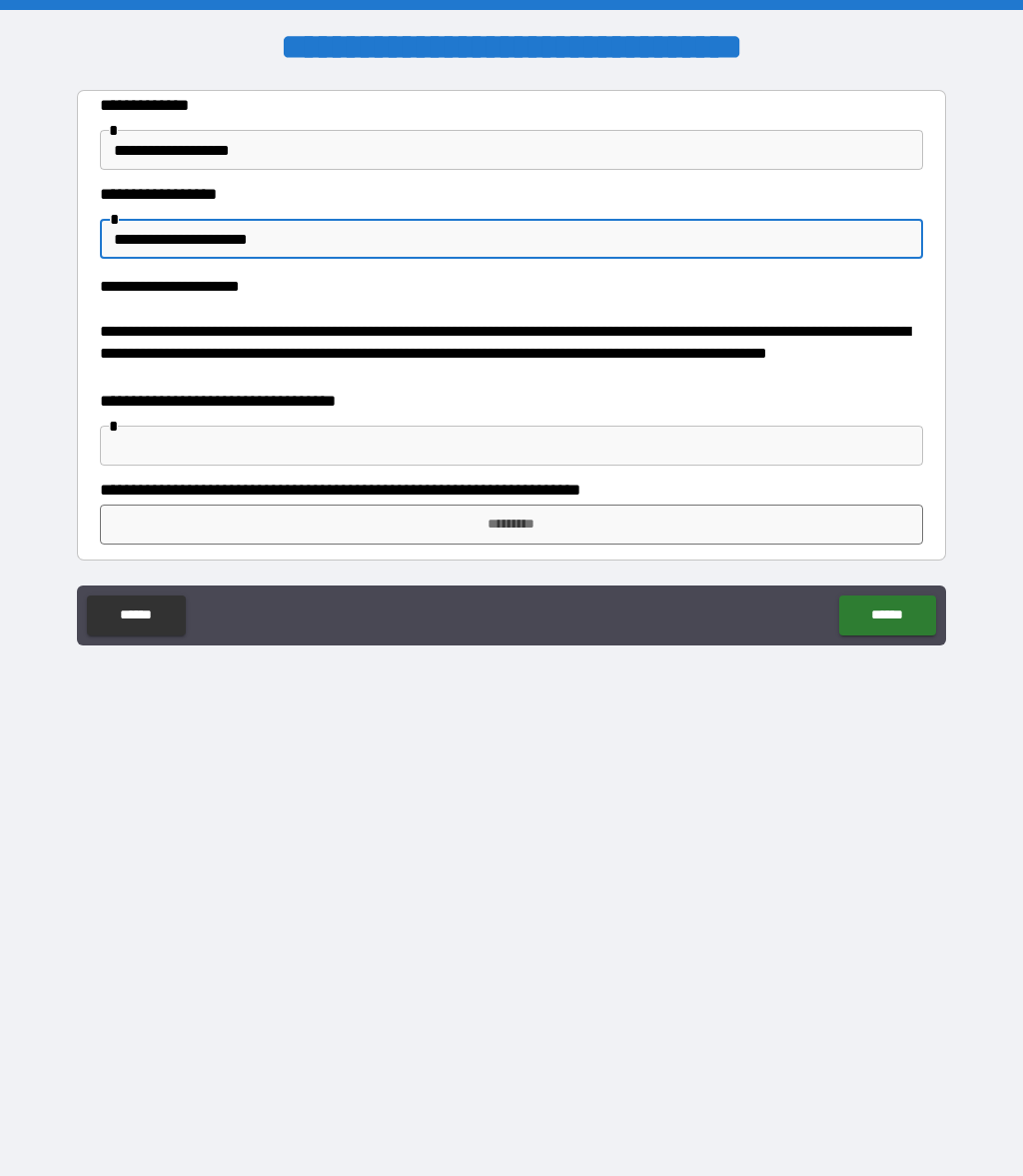 type on "**********" 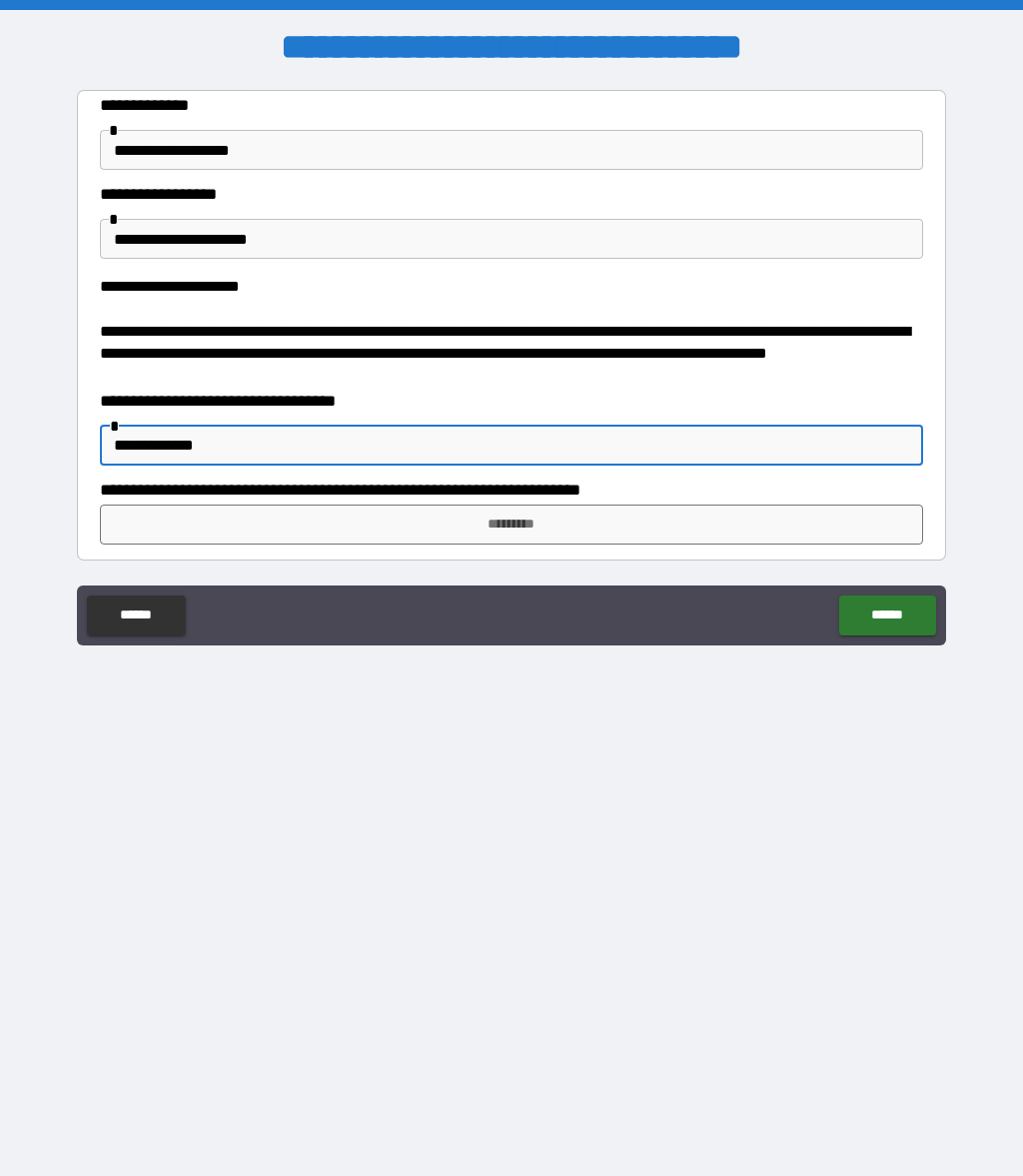 type on "**********" 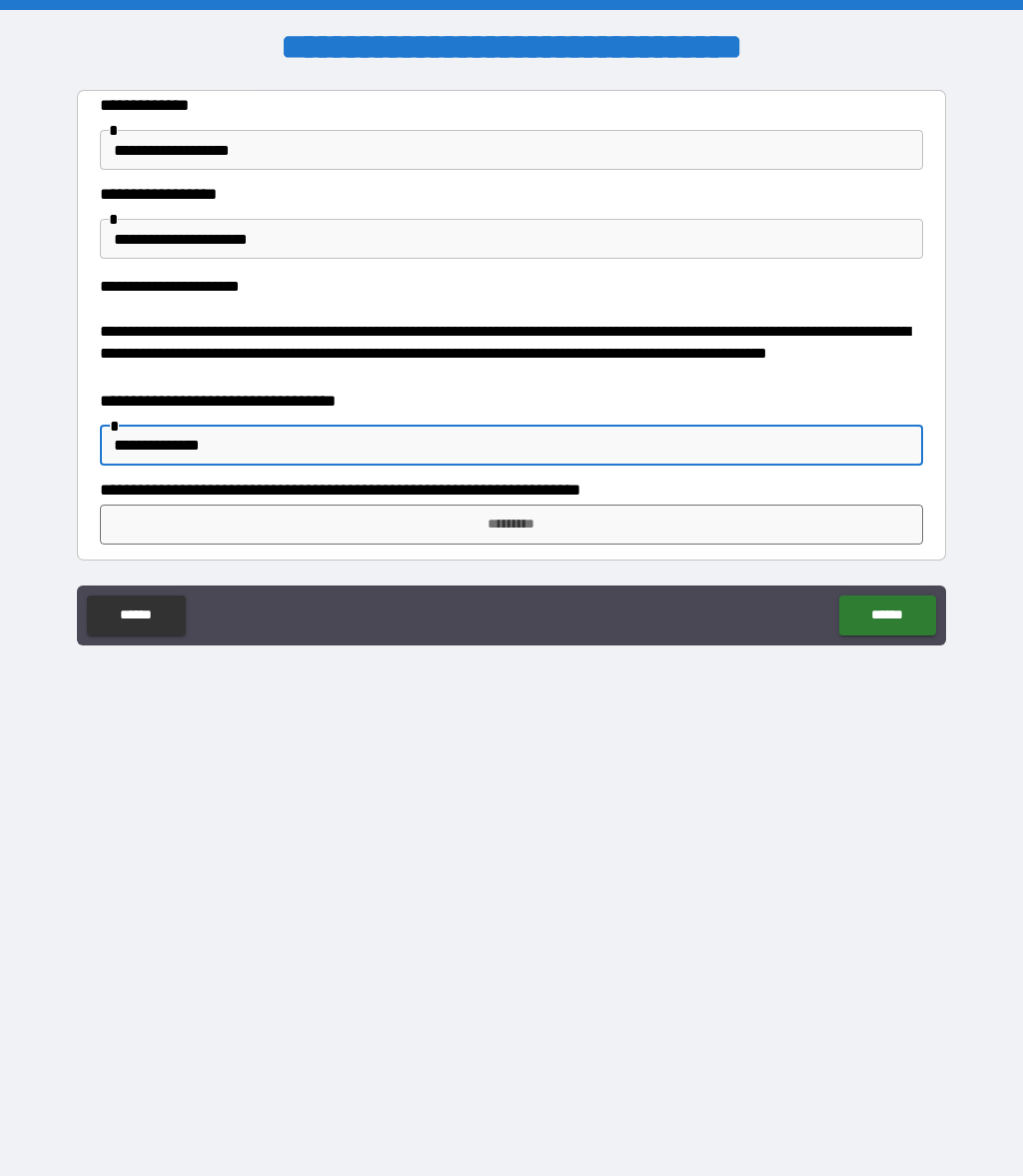 click on "*********" at bounding box center [512, 525] 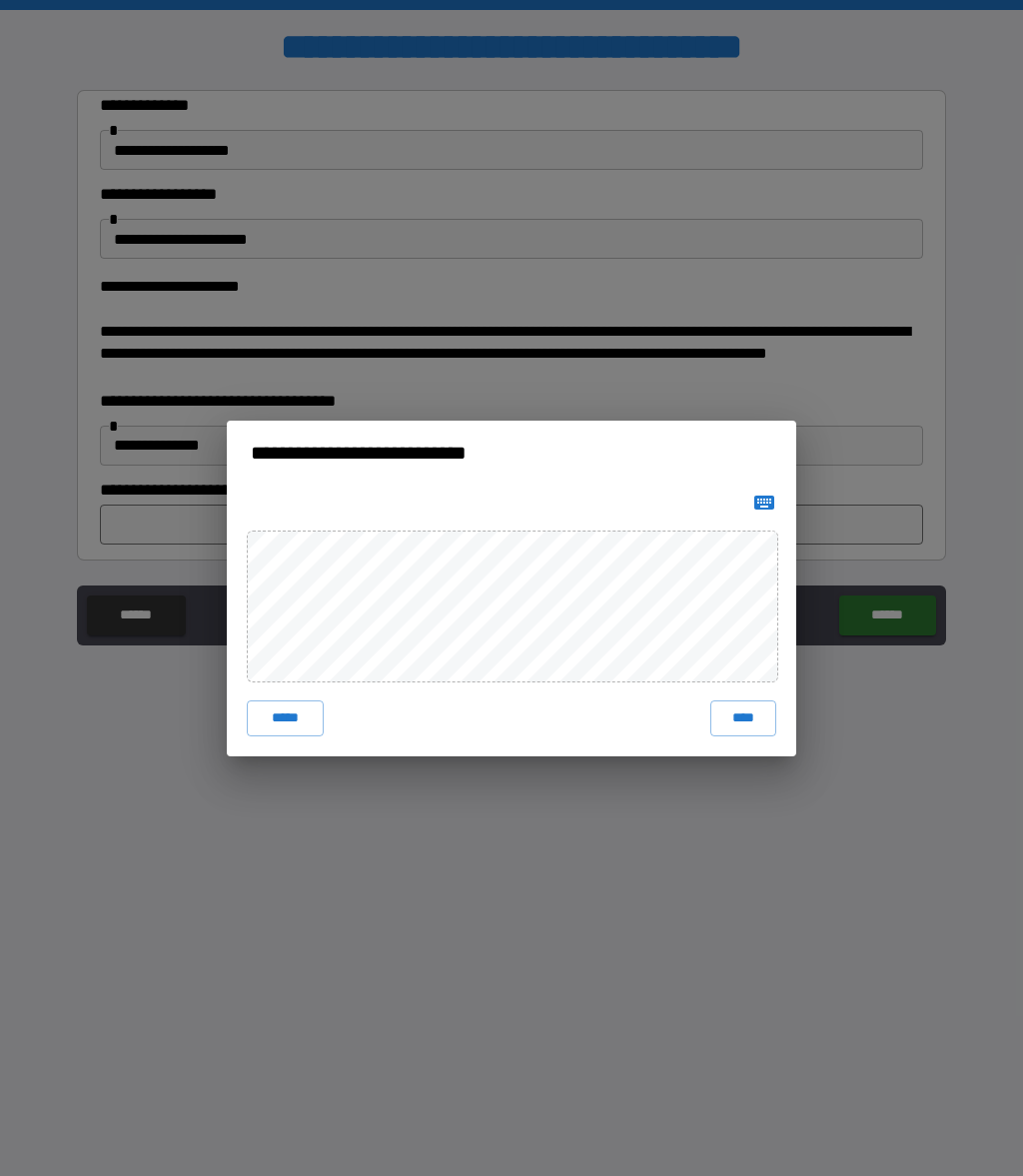 click on "****" at bounding box center [743, 718] 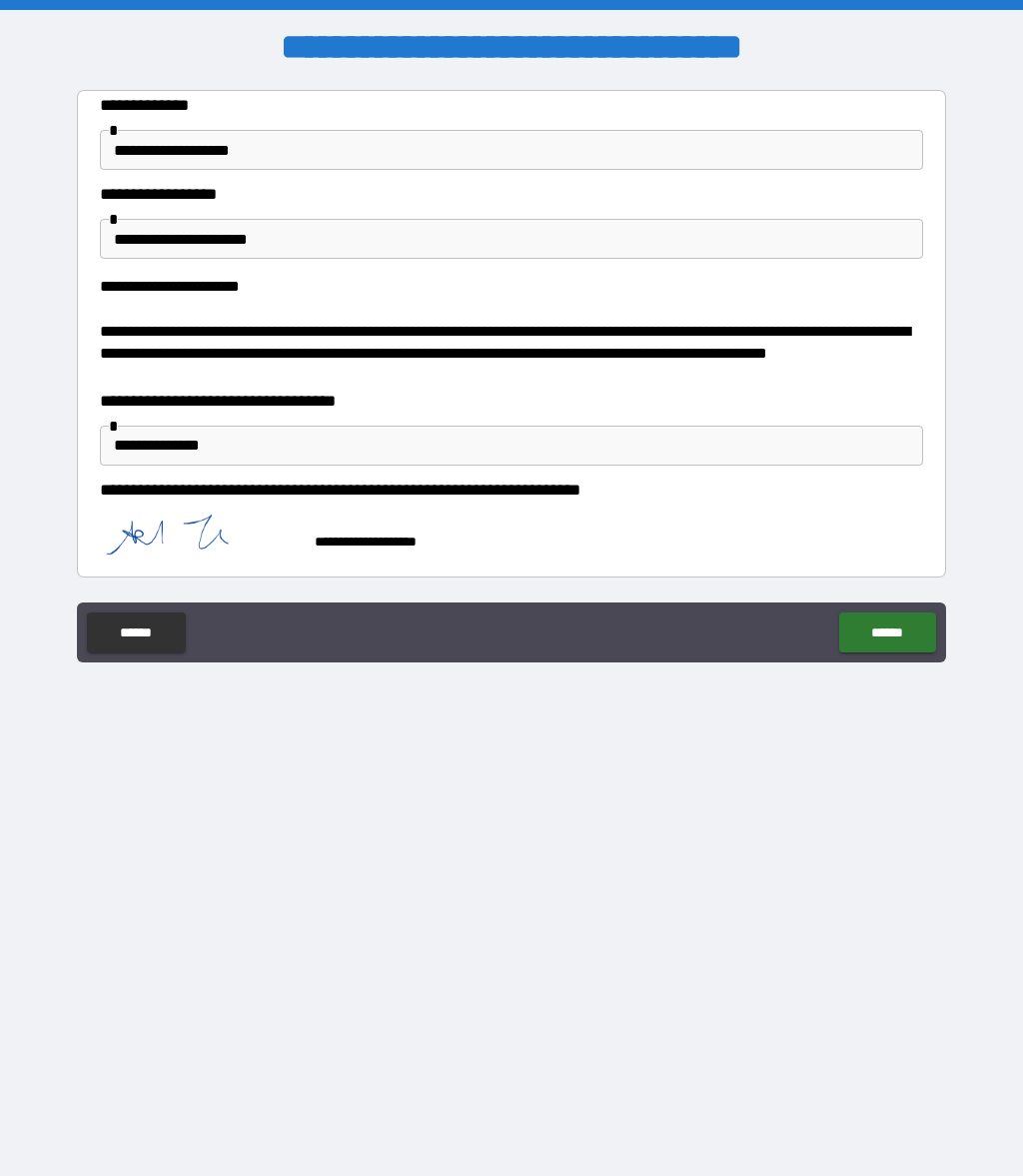 click on "******" at bounding box center (887, 632) 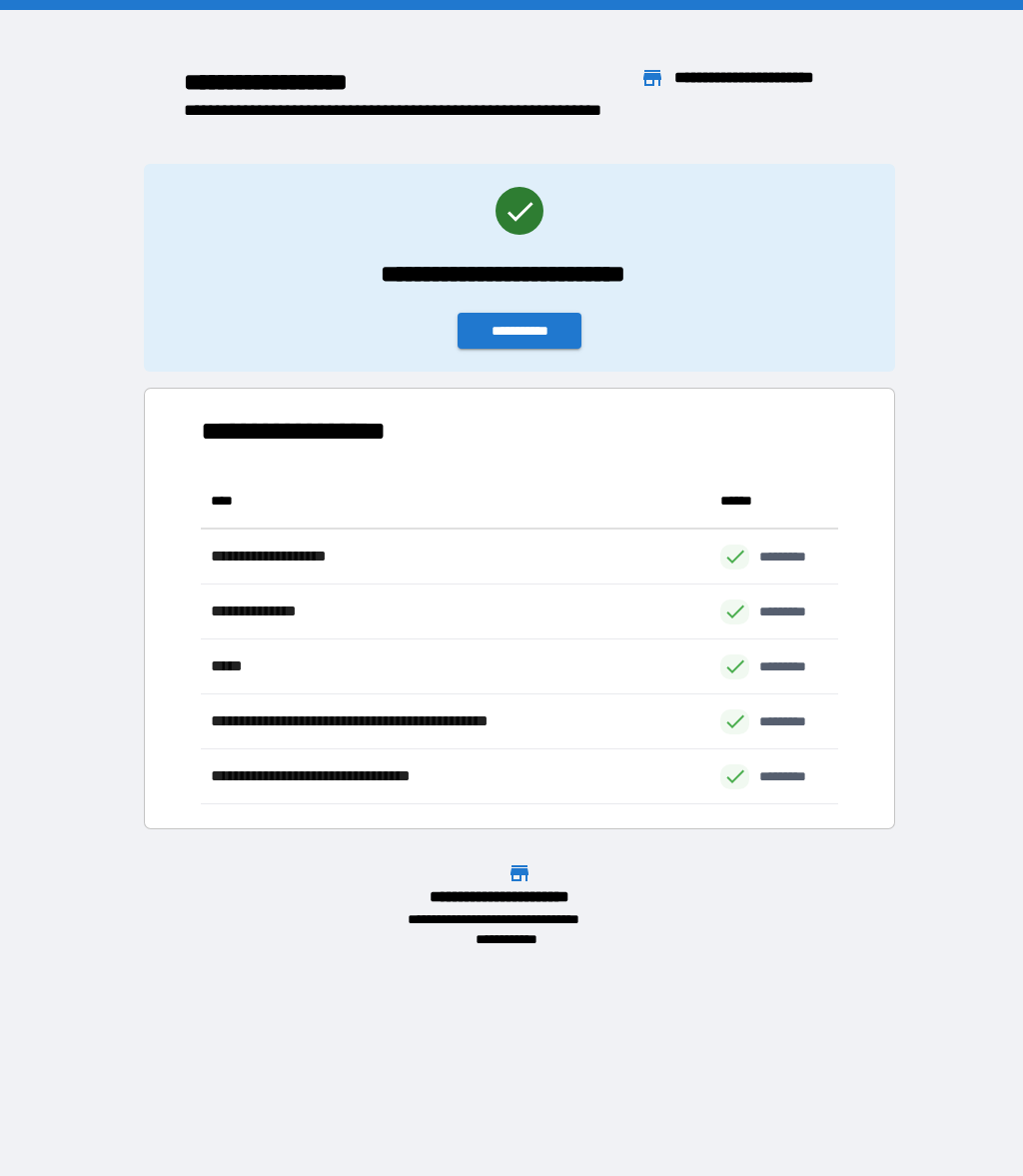 click on "**********" at bounding box center (519, 331) 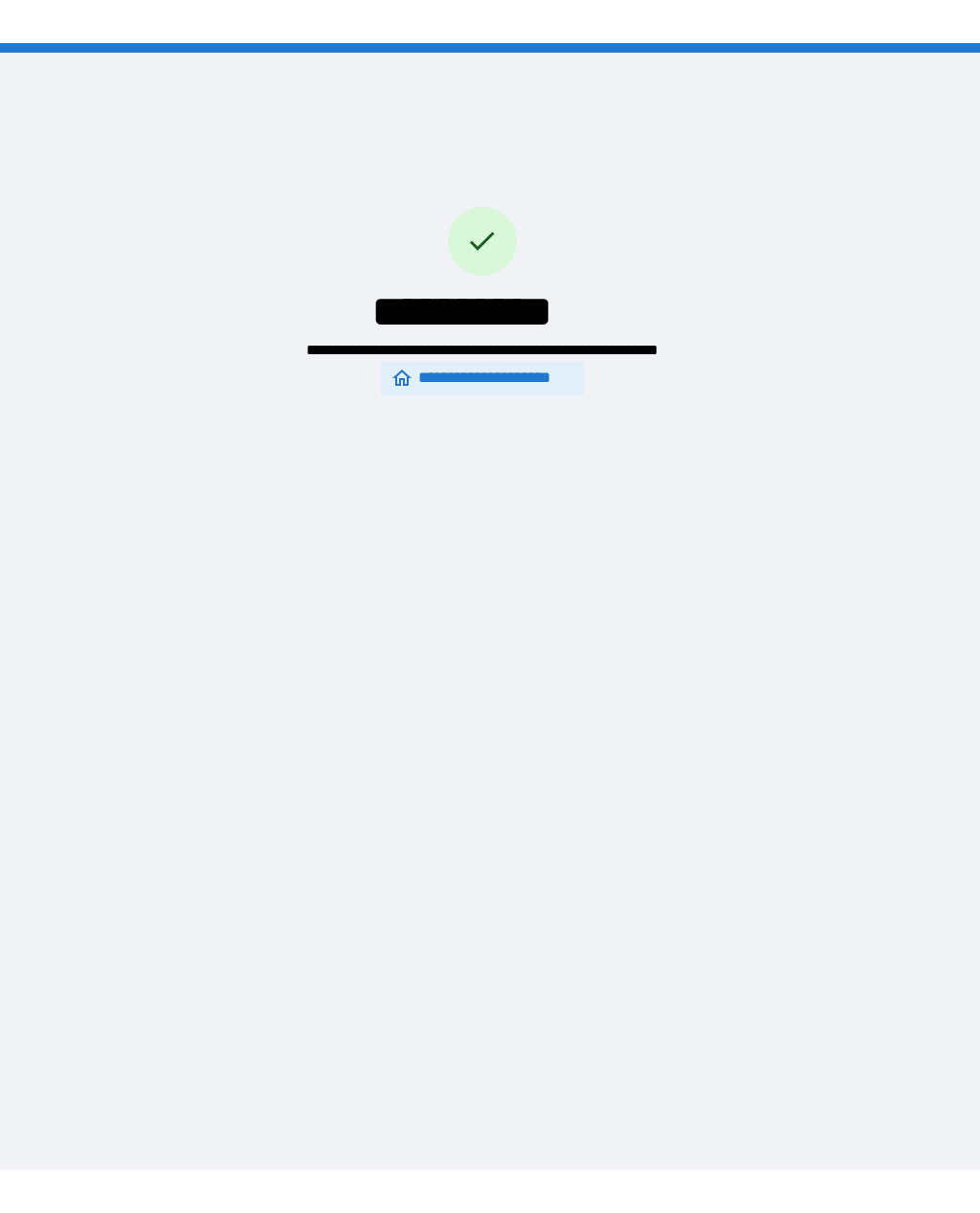 scroll, scrollTop: 0, scrollLeft: 0, axis: both 